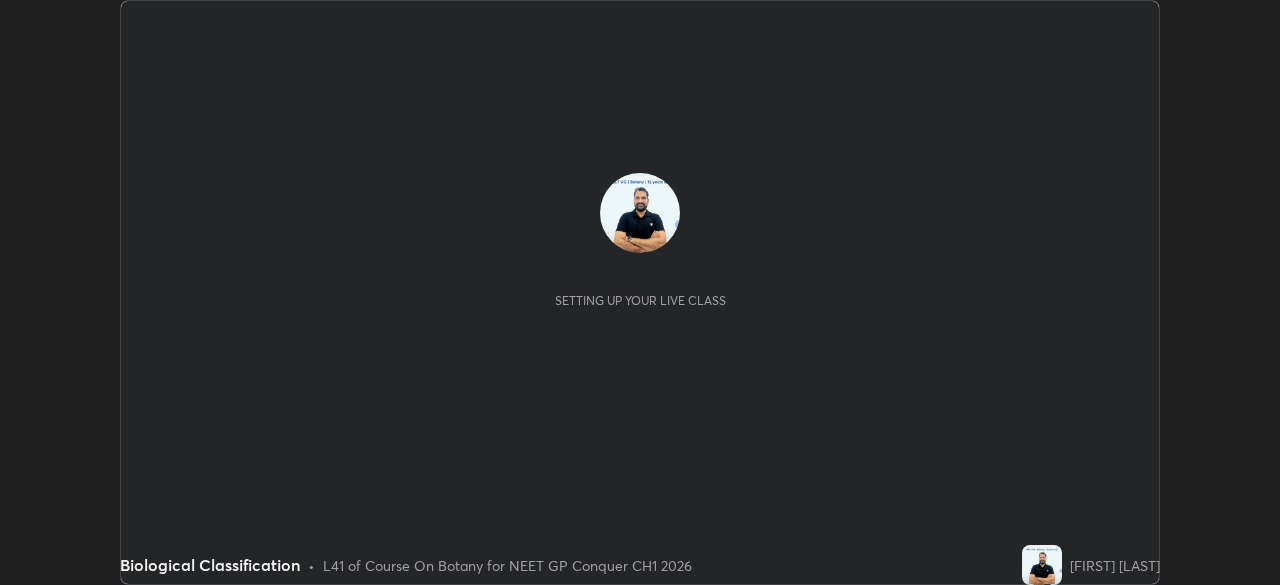 scroll, scrollTop: 0, scrollLeft: 0, axis: both 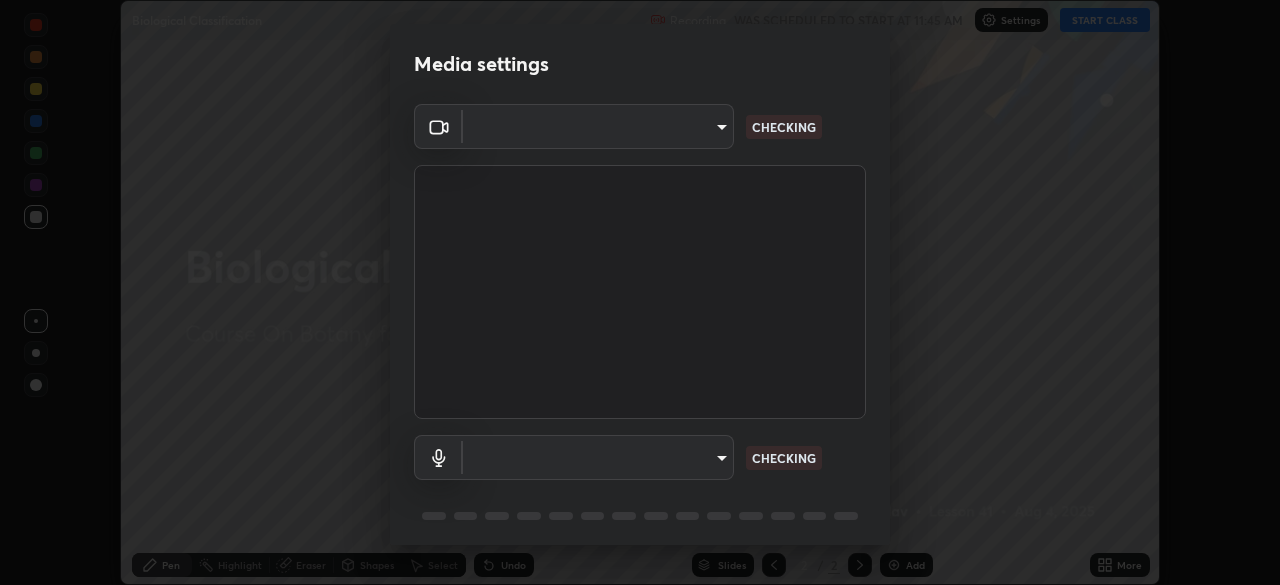 type on "8ba57ba392a6d77700fca5ad0914a887343323b49ef99d11197e5626948f7ea5" 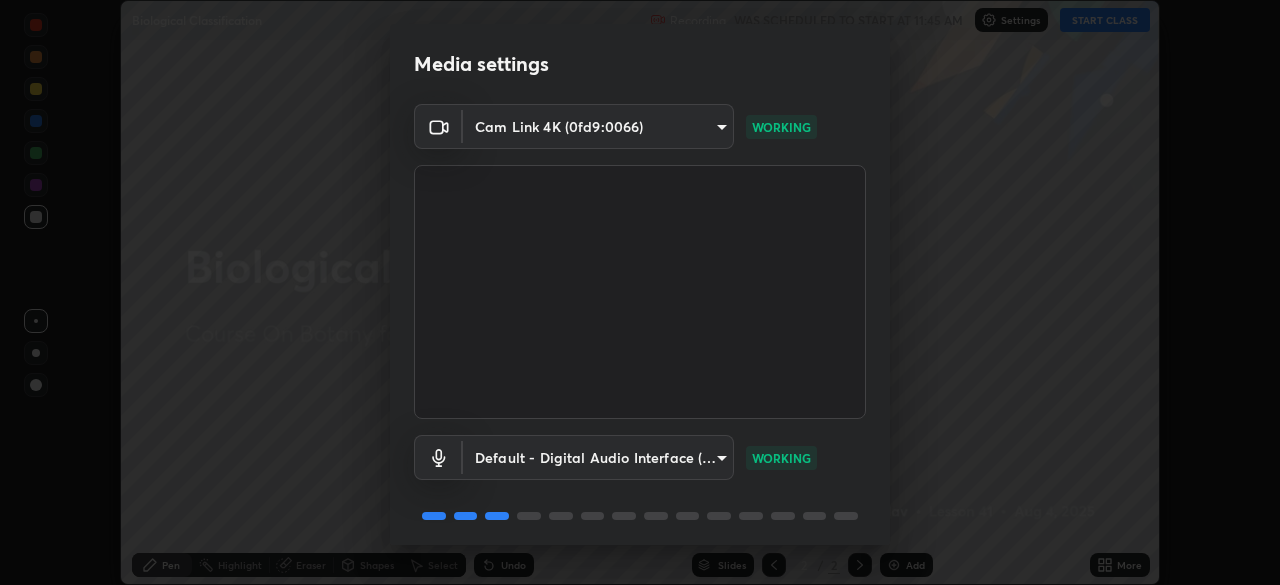 scroll, scrollTop: 71, scrollLeft: 0, axis: vertical 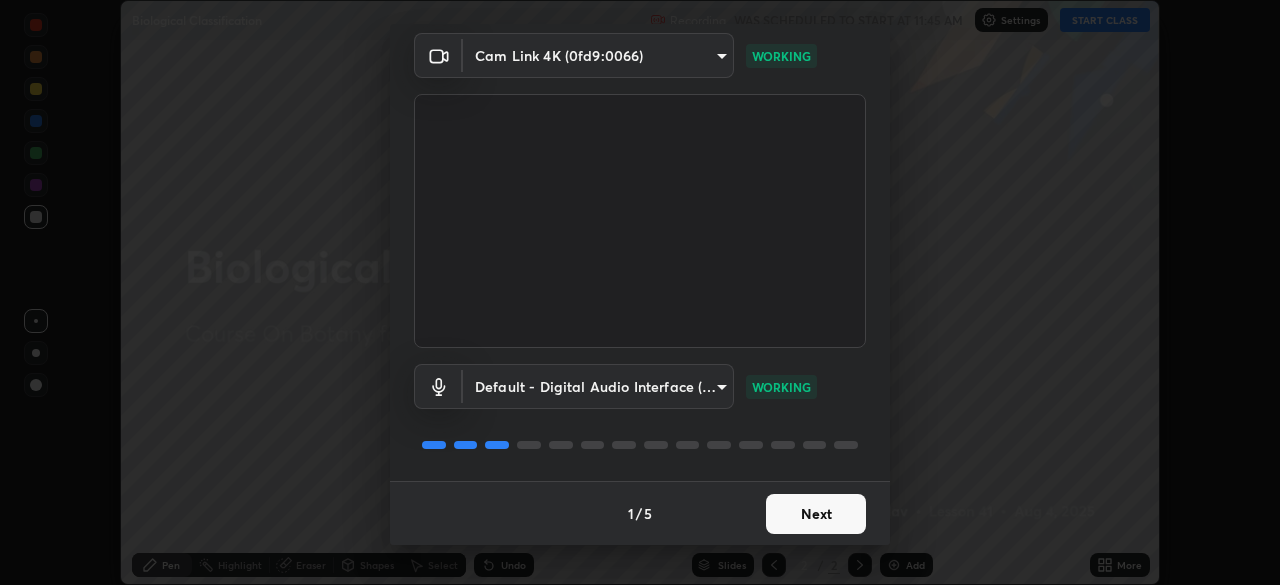 click on "Next" at bounding box center [816, 514] 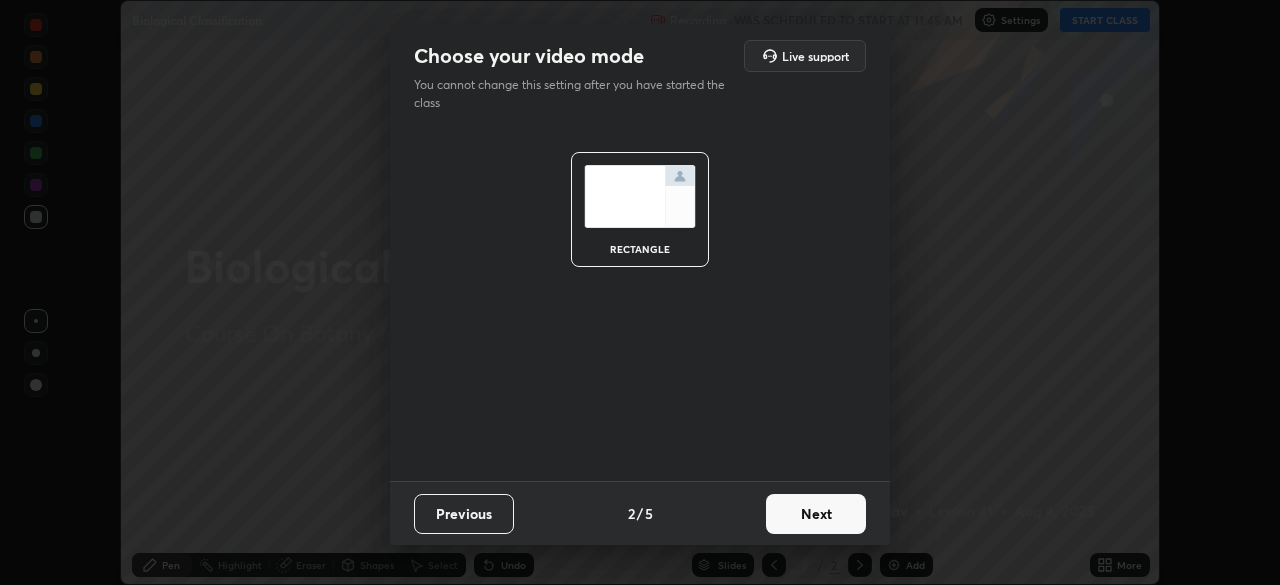 scroll, scrollTop: 0, scrollLeft: 0, axis: both 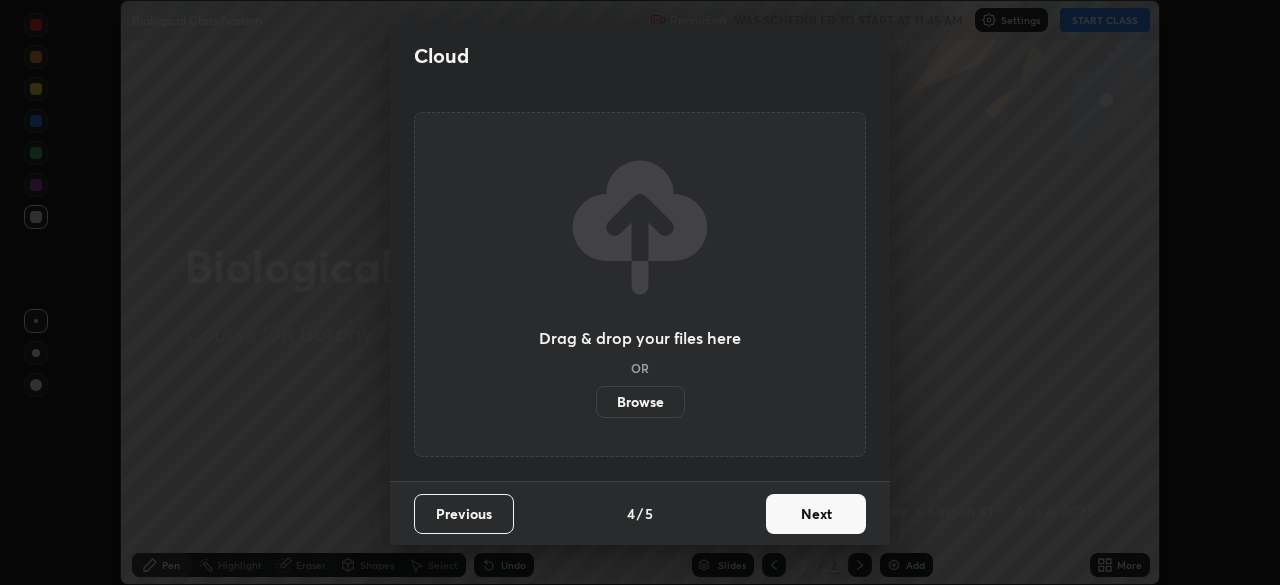 click on "Next" at bounding box center (816, 514) 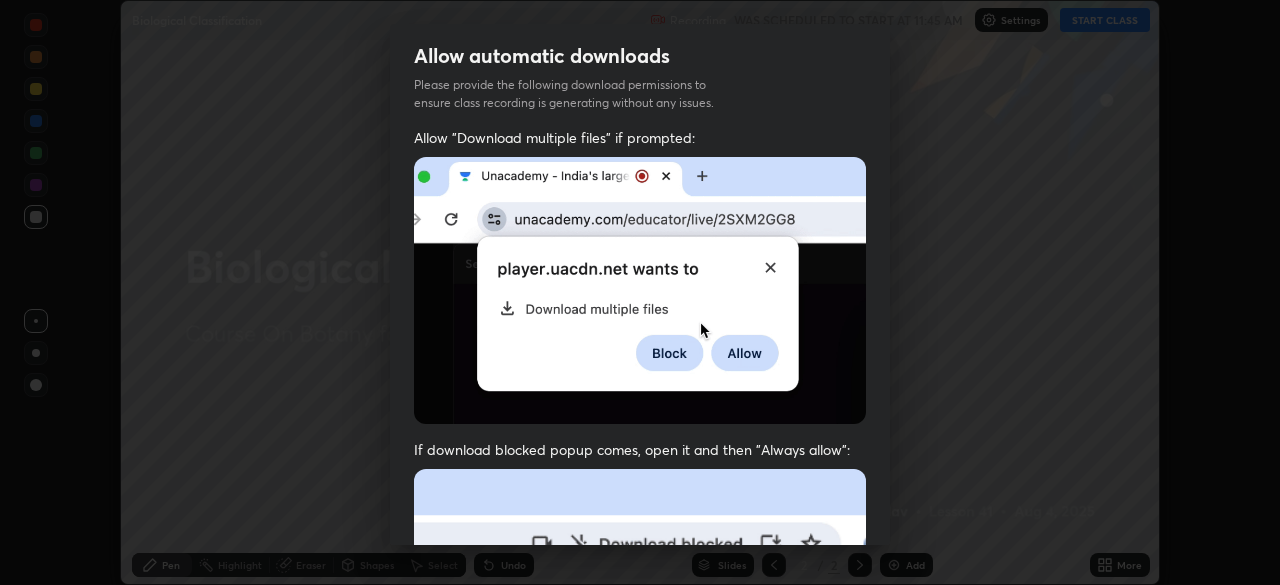 click on "Previous 5 / 5 Done" at bounding box center [640, 1002] 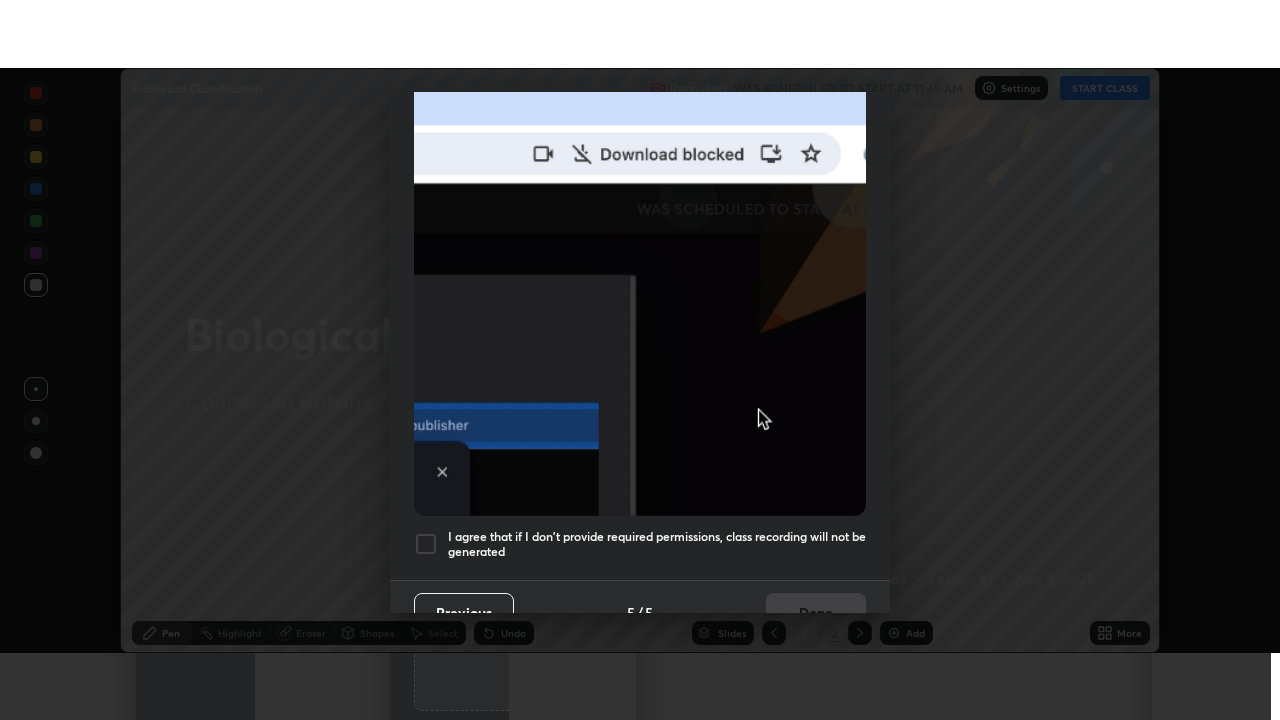 scroll, scrollTop: 475, scrollLeft: 0, axis: vertical 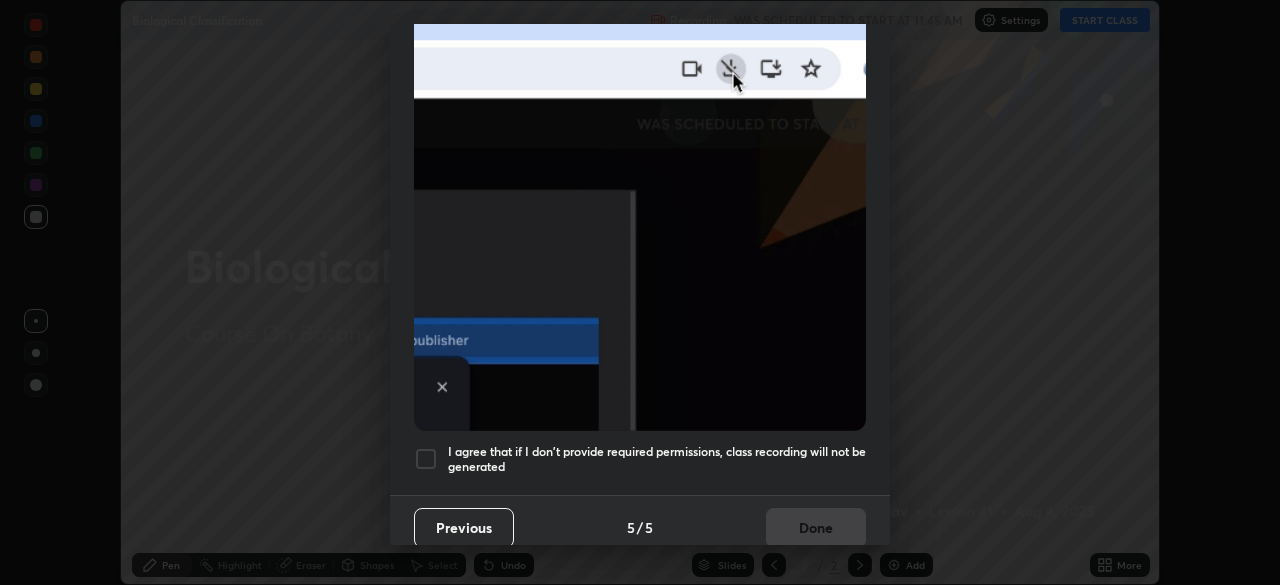 click at bounding box center (426, 459) 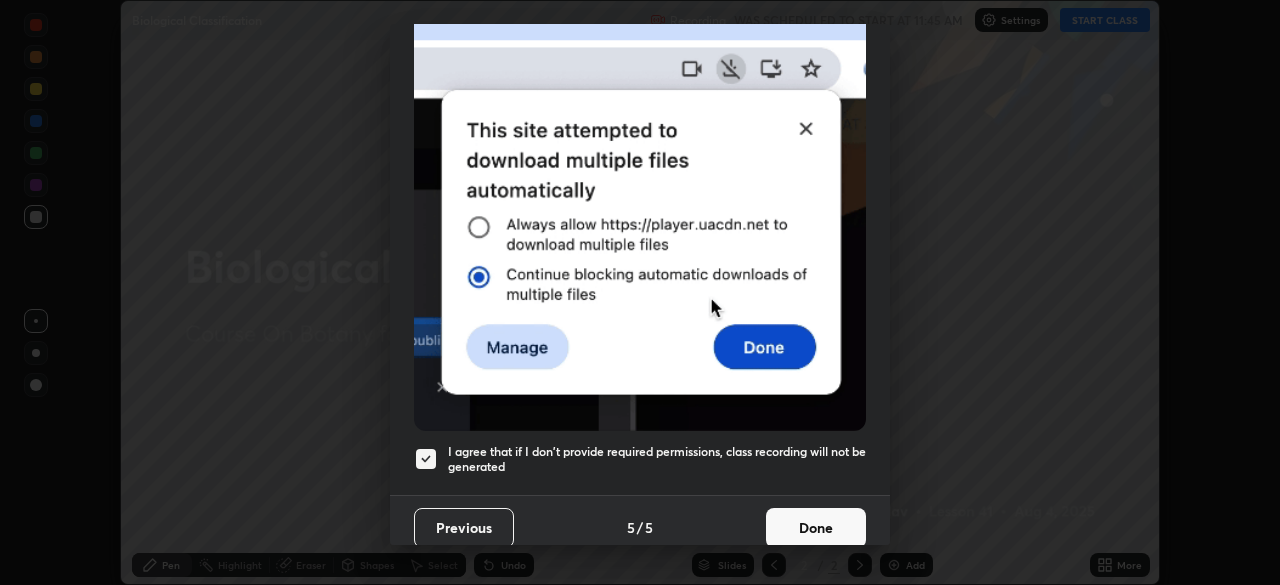 click on "Done" at bounding box center [816, 528] 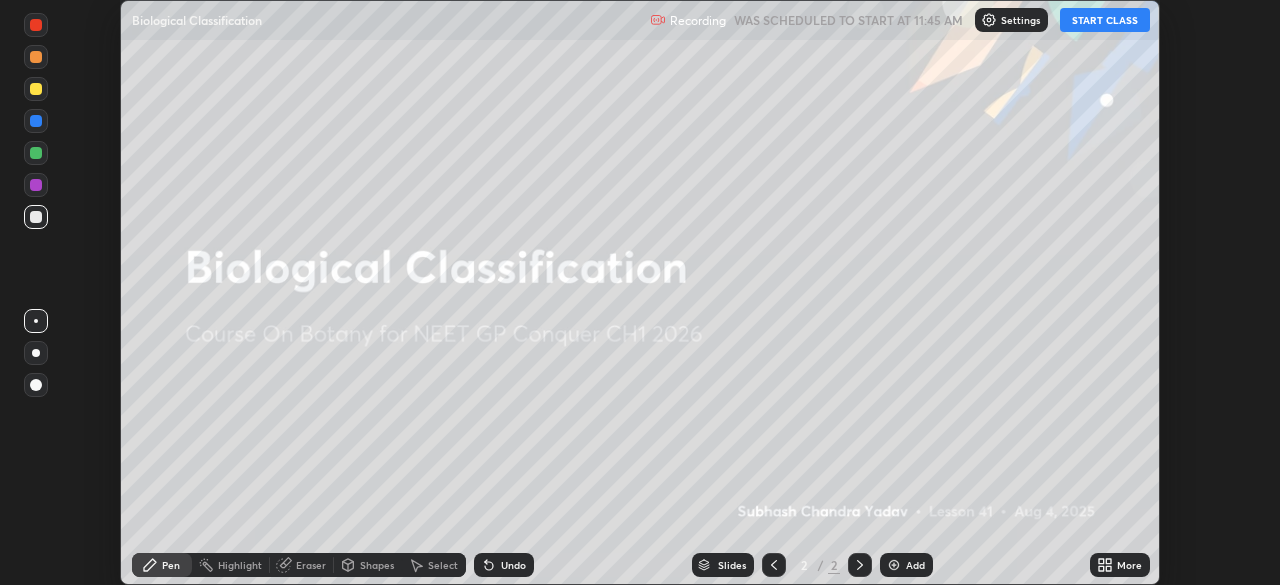 click on "START CLASS" at bounding box center (1105, 20) 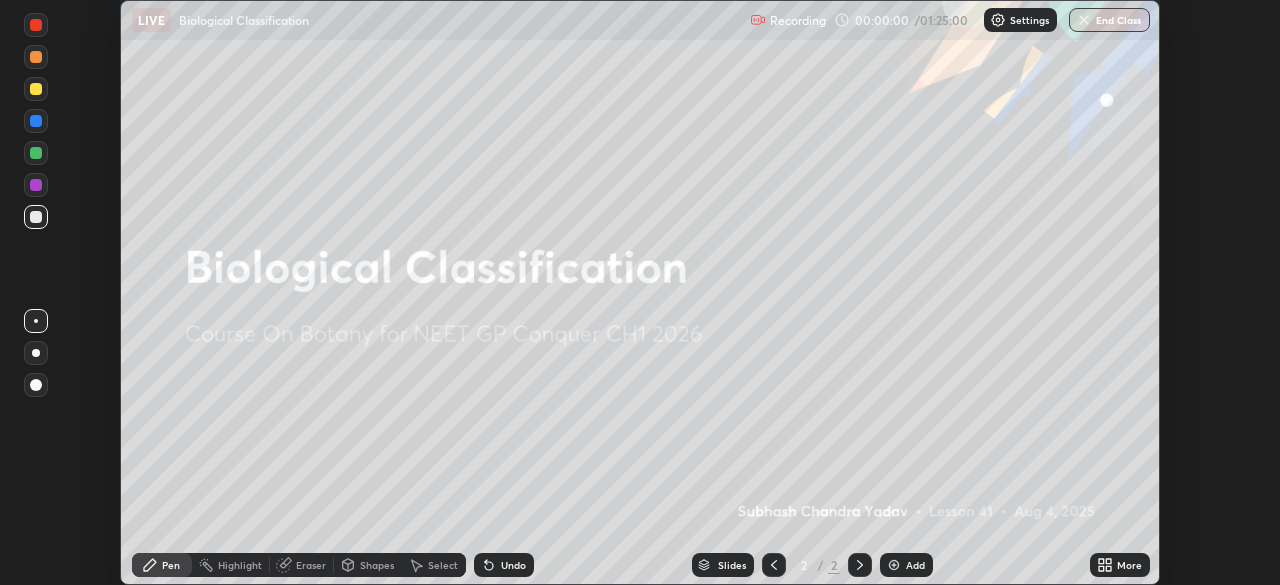 click at bounding box center (894, 565) 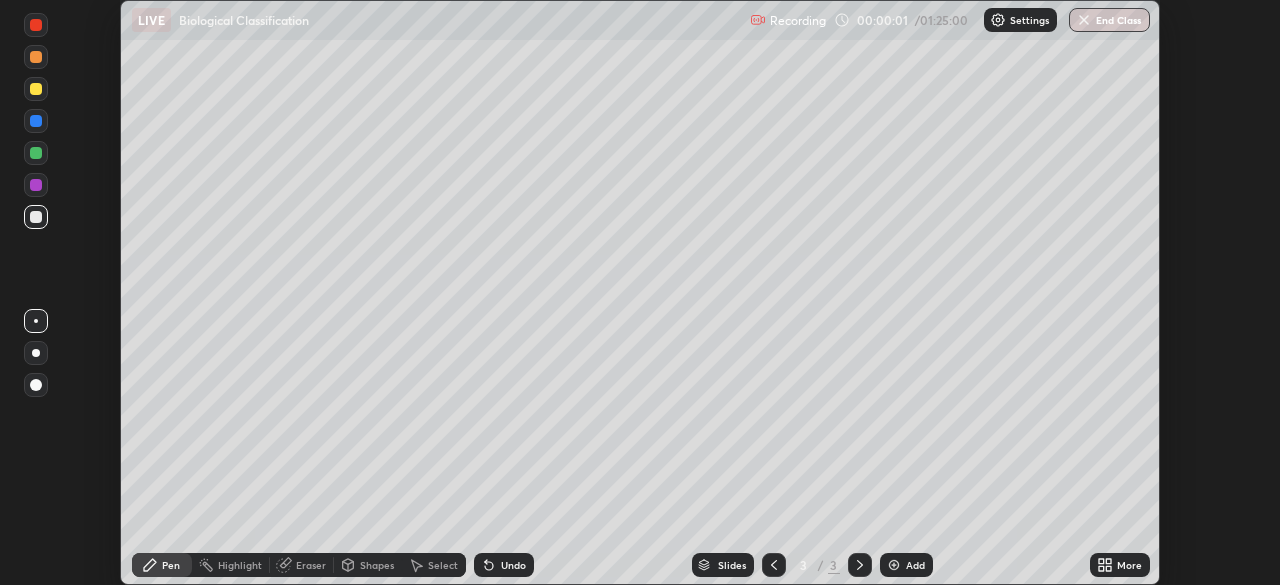 click 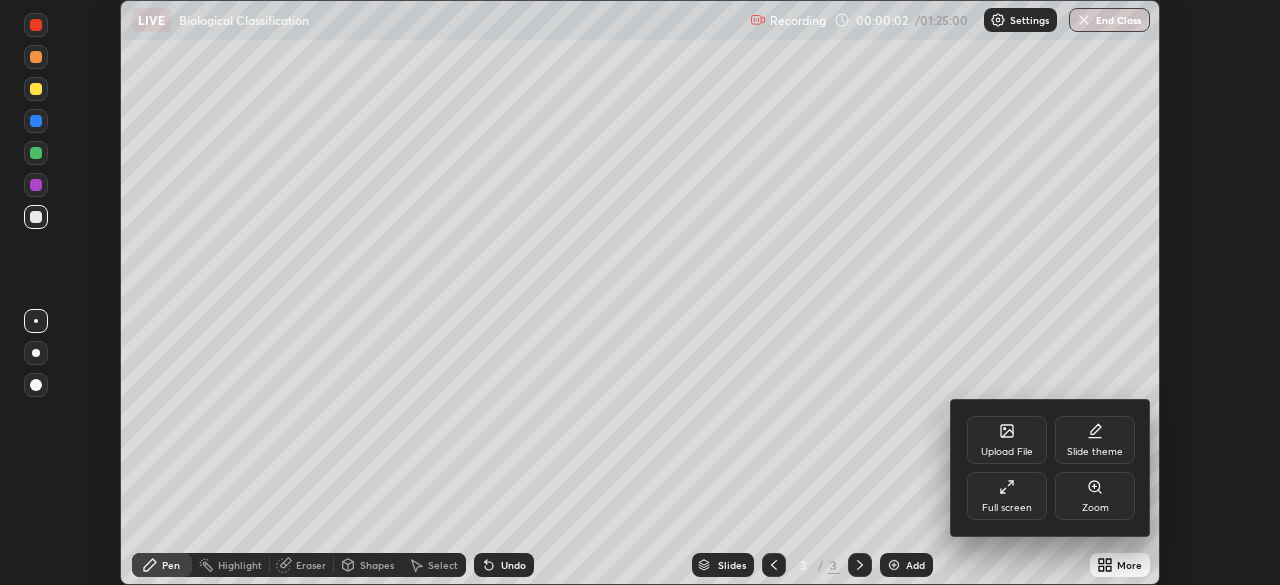 click on "Full screen" at bounding box center [1007, 496] 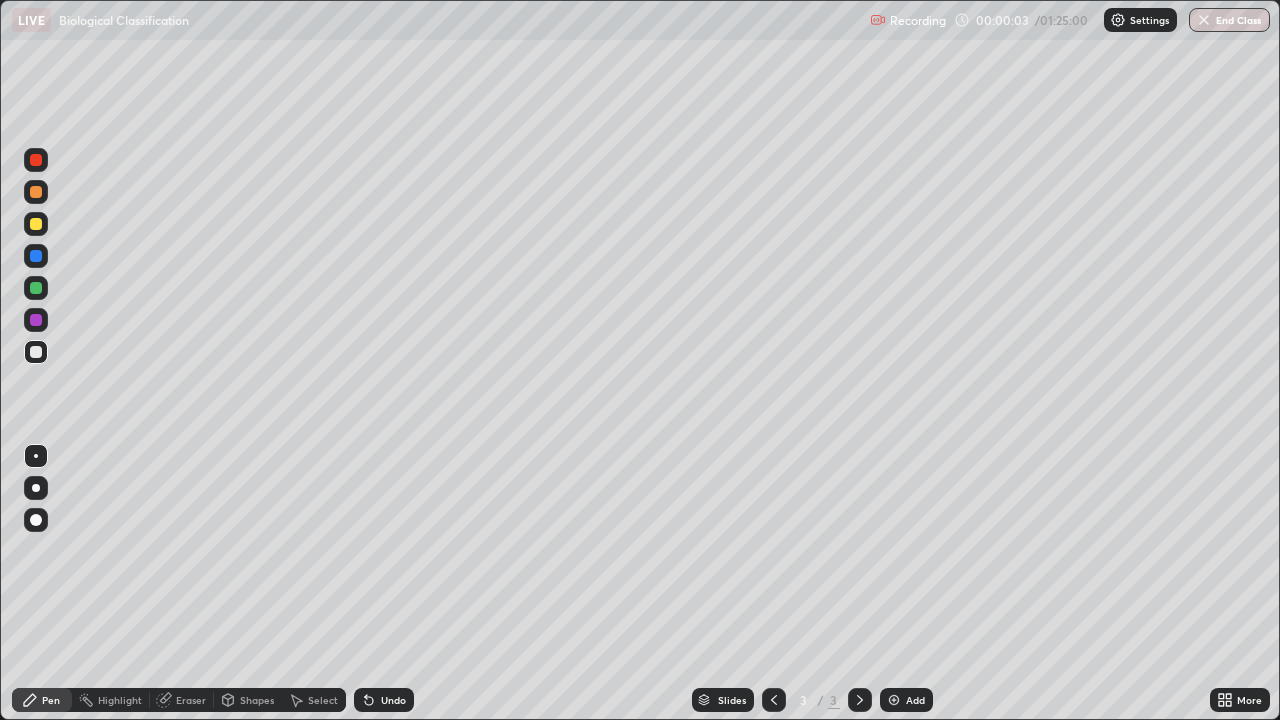 scroll, scrollTop: 99280, scrollLeft: 98720, axis: both 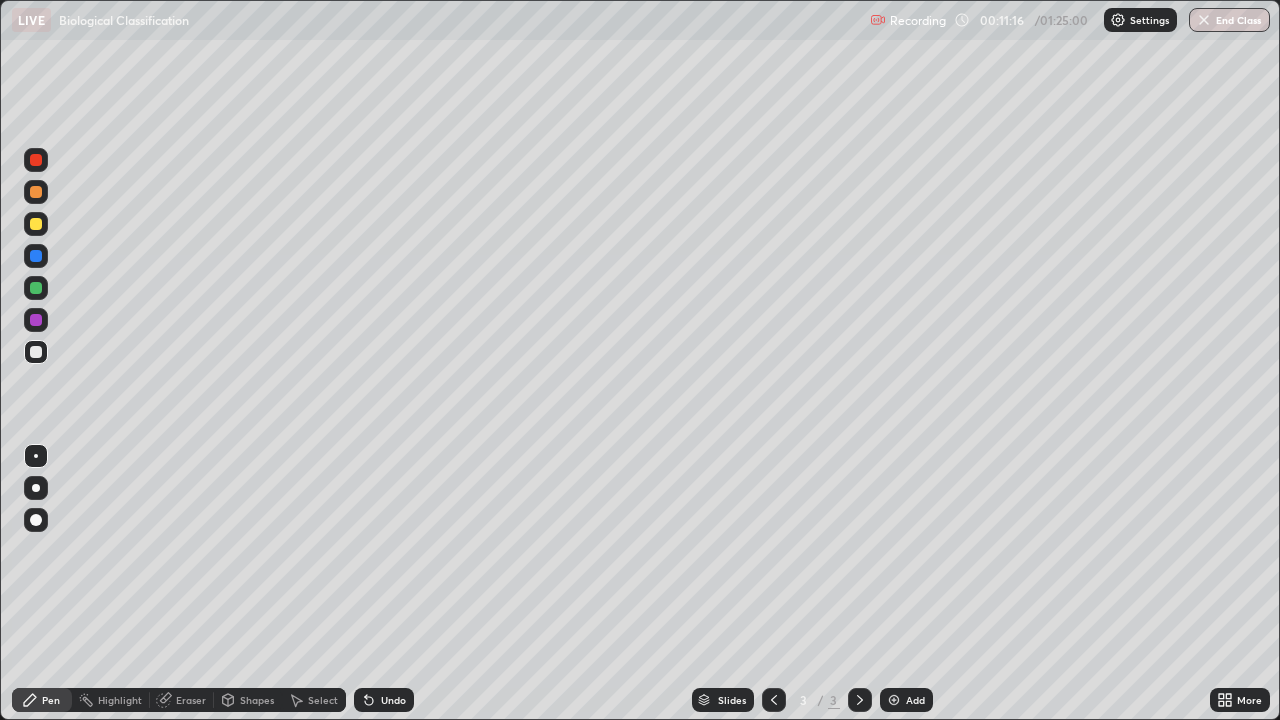 click 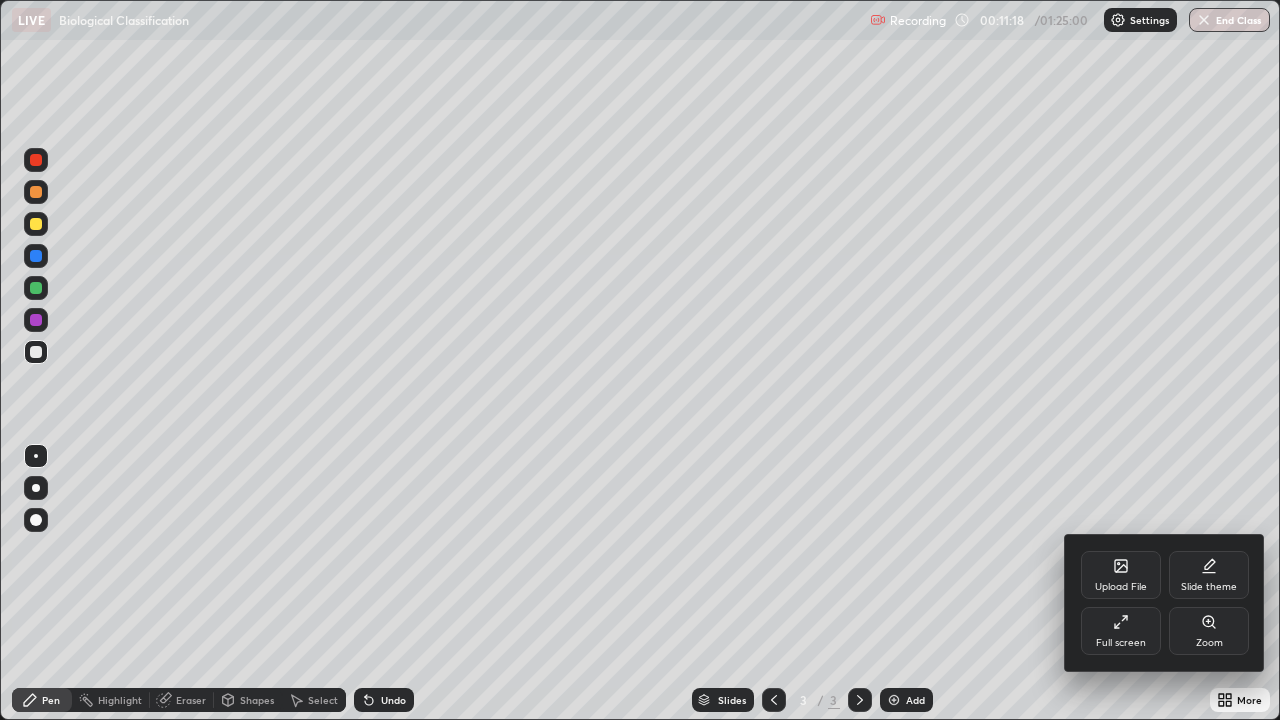 click on "Full screen" at bounding box center (1121, 631) 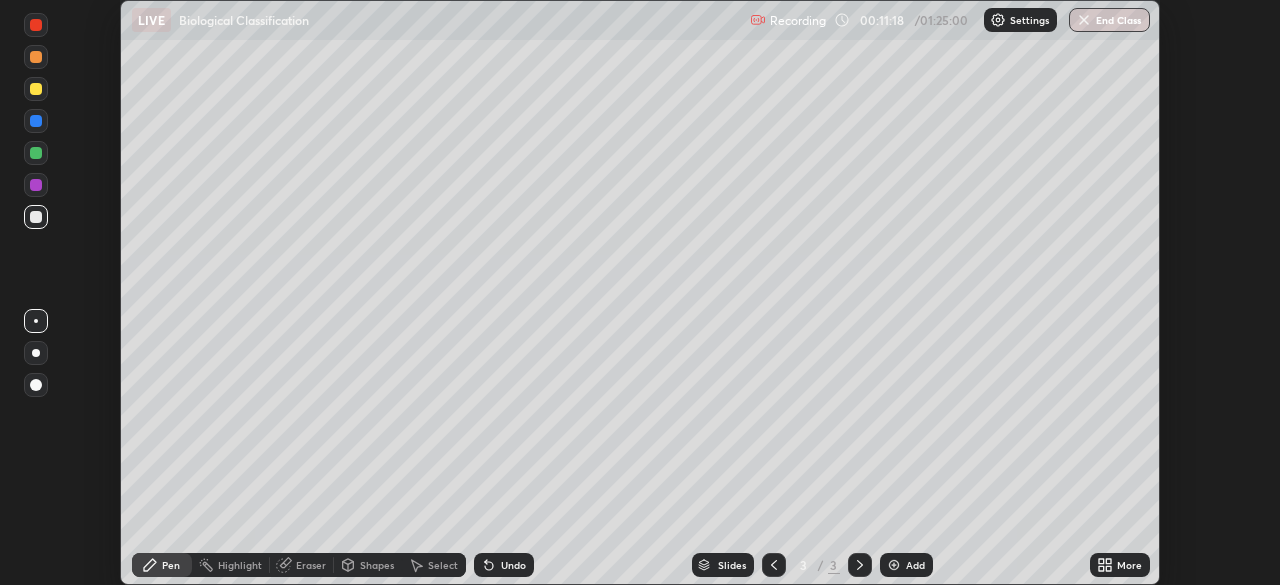 scroll, scrollTop: 585, scrollLeft: 1280, axis: both 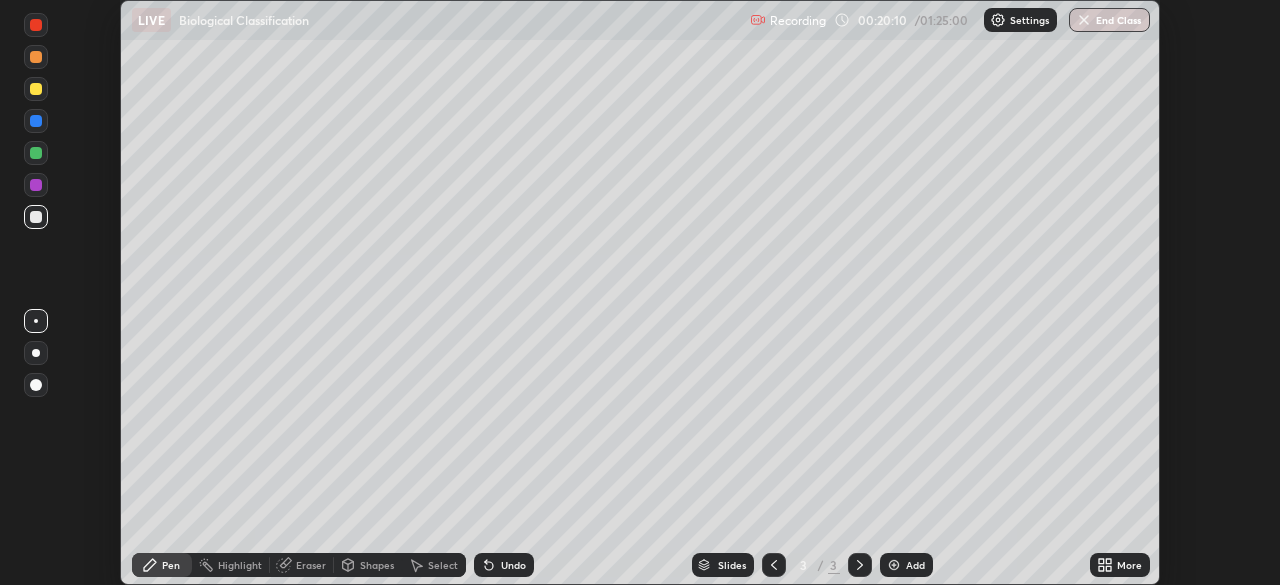 click at bounding box center [894, 565] 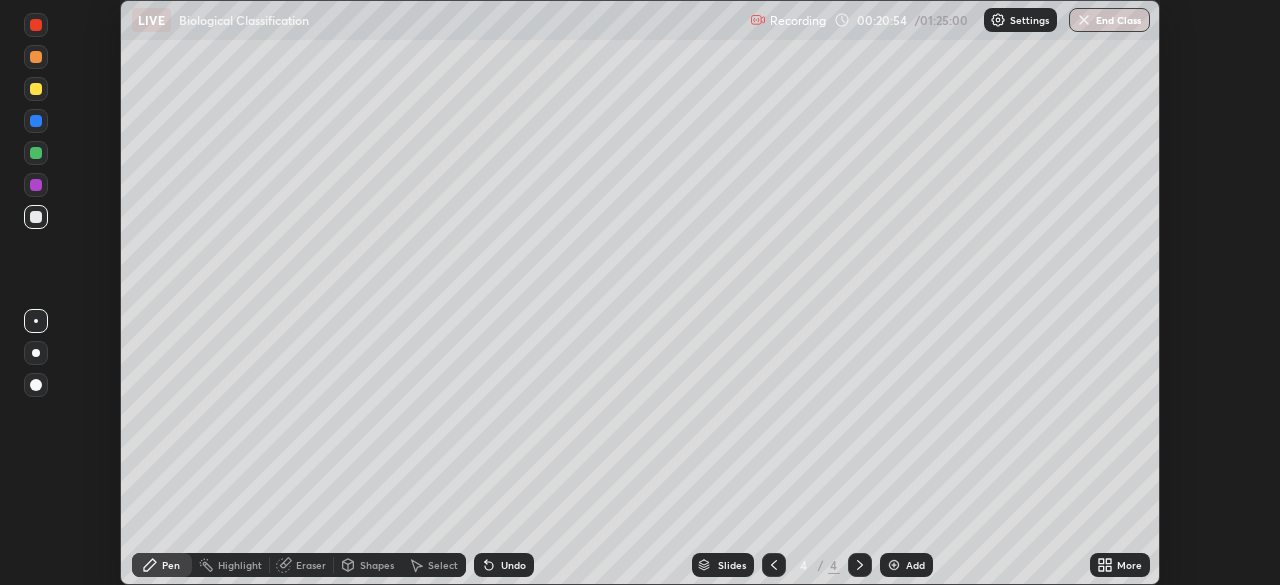 click at bounding box center (36, 89) 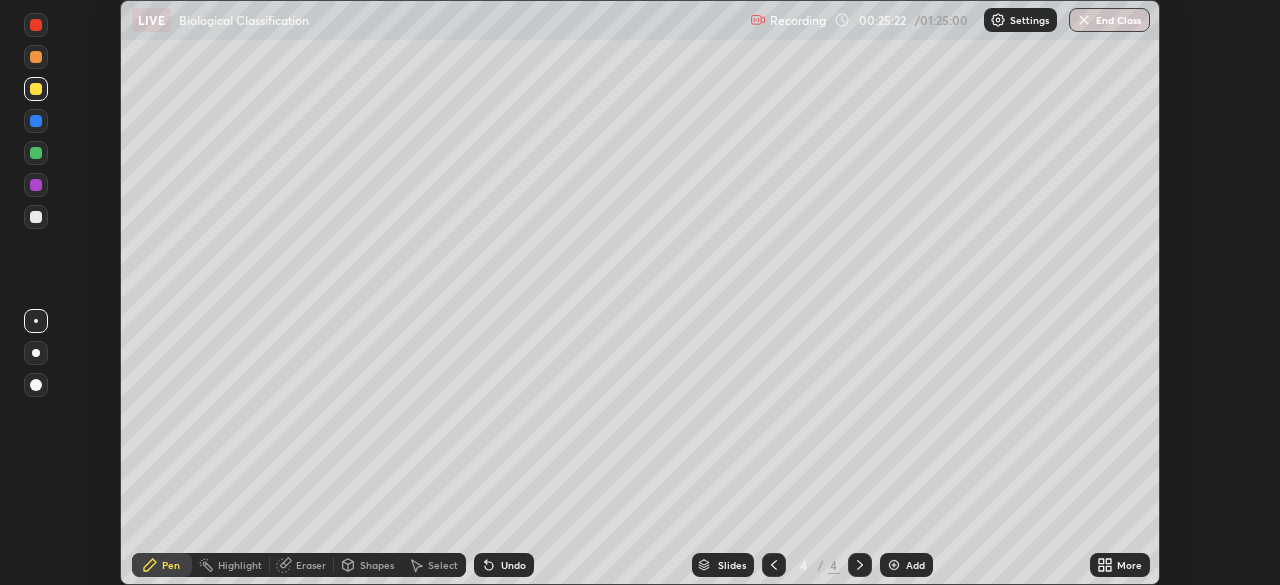 click at bounding box center [894, 565] 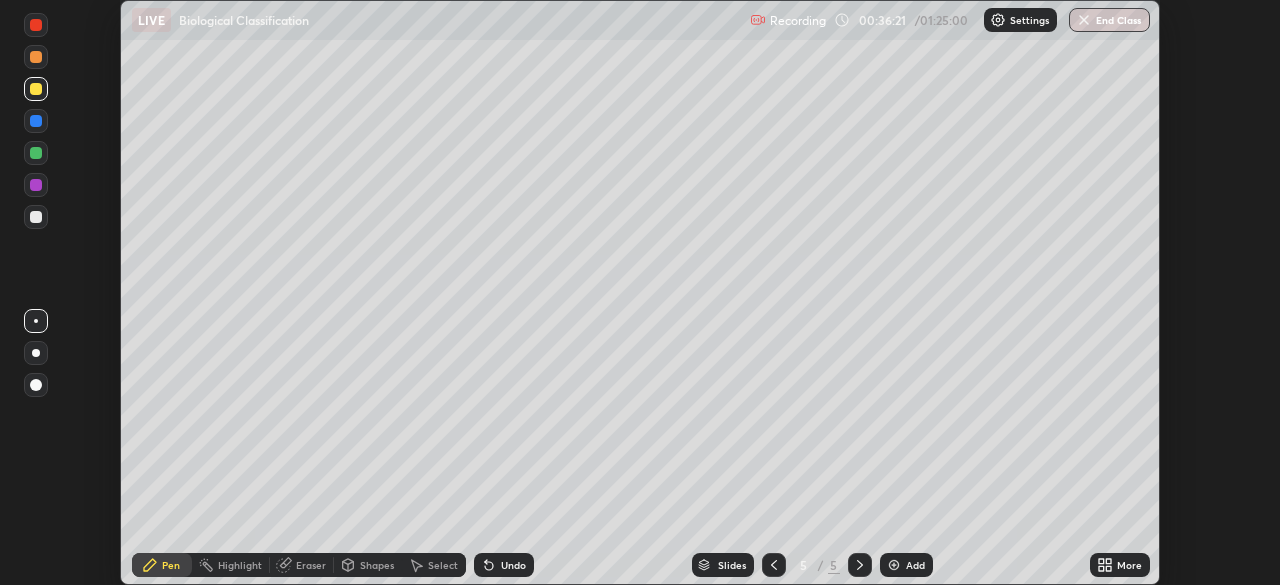 click on "Eraser" at bounding box center [311, 565] 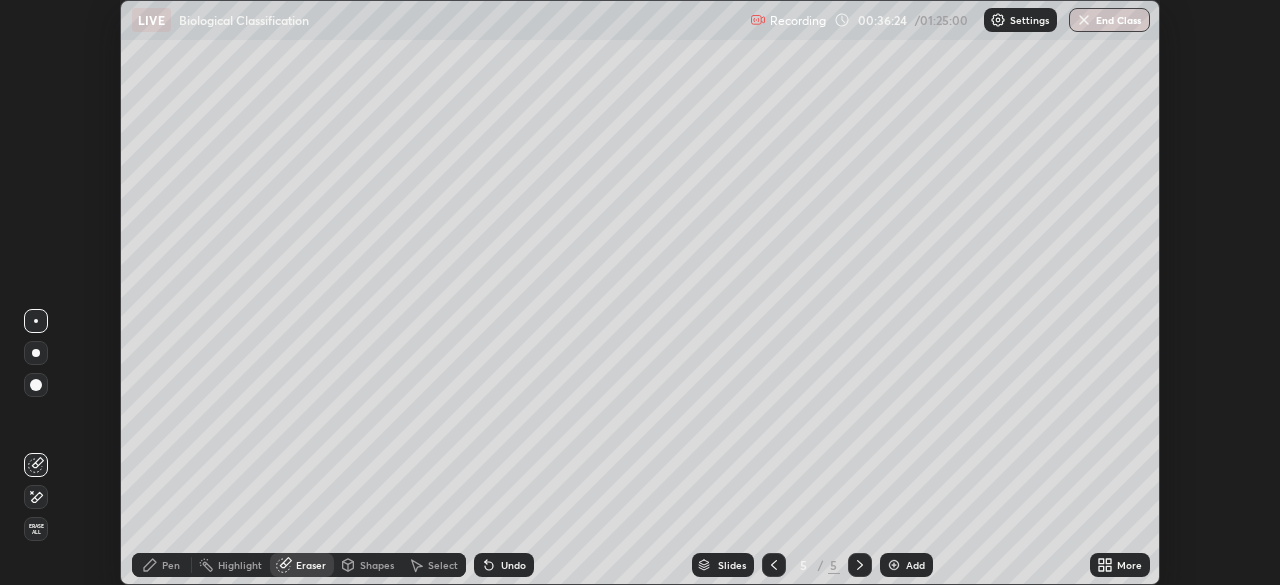 click on "Pen" at bounding box center [171, 565] 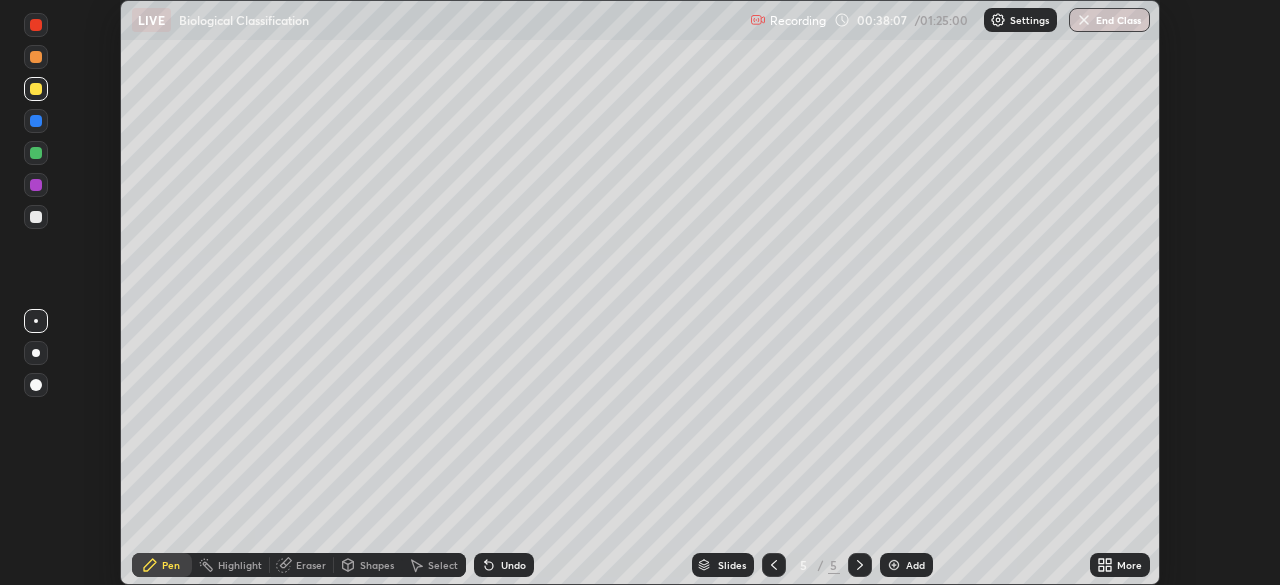 click at bounding box center [894, 565] 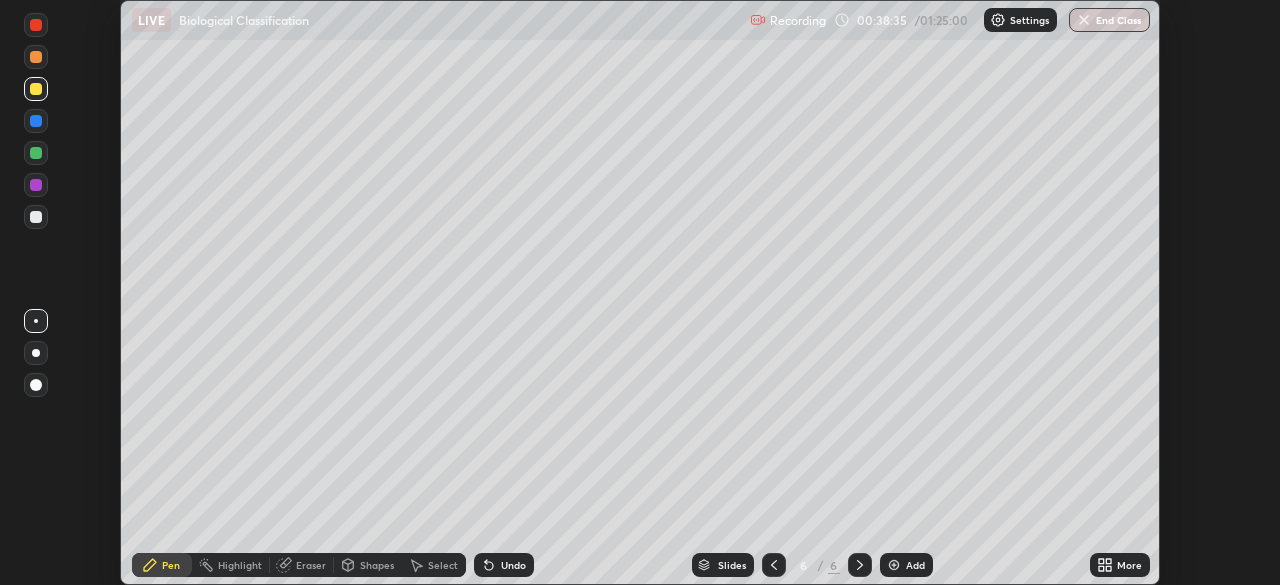 click at bounding box center [36, 217] 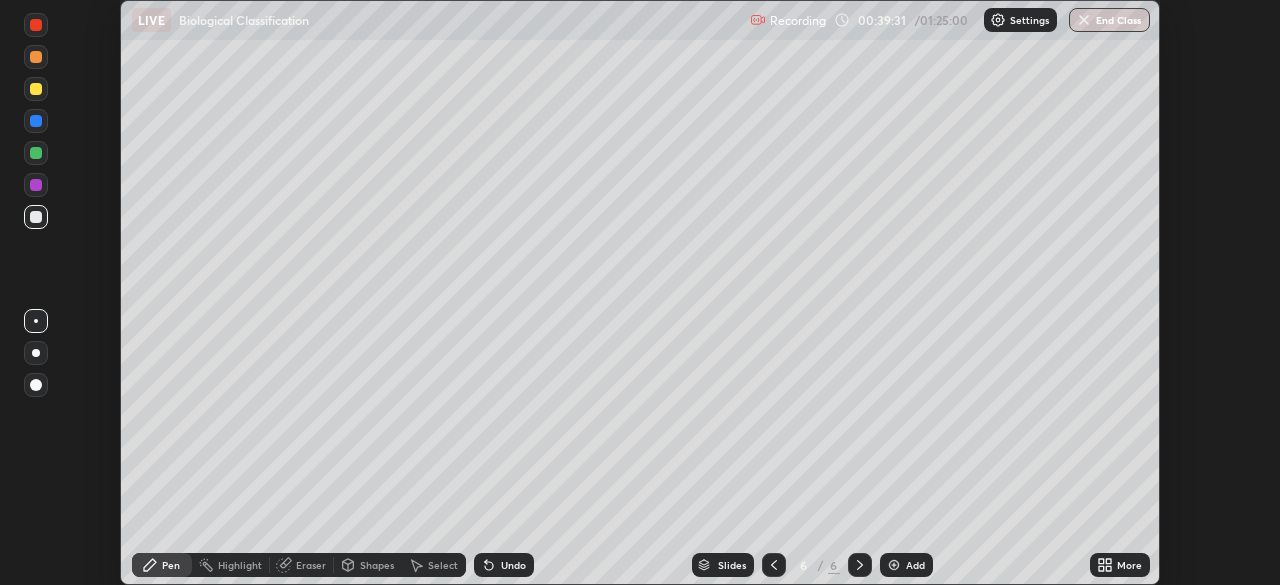 click on "Eraser" at bounding box center (311, 565) 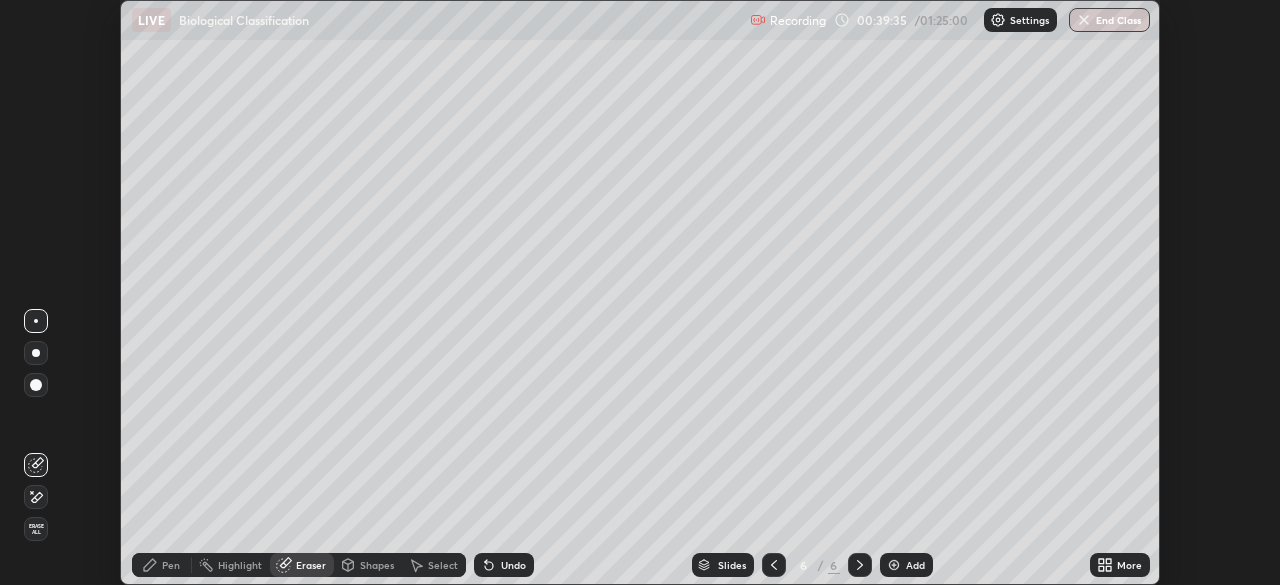 click on "Pen" at bounding box center [171, 565] 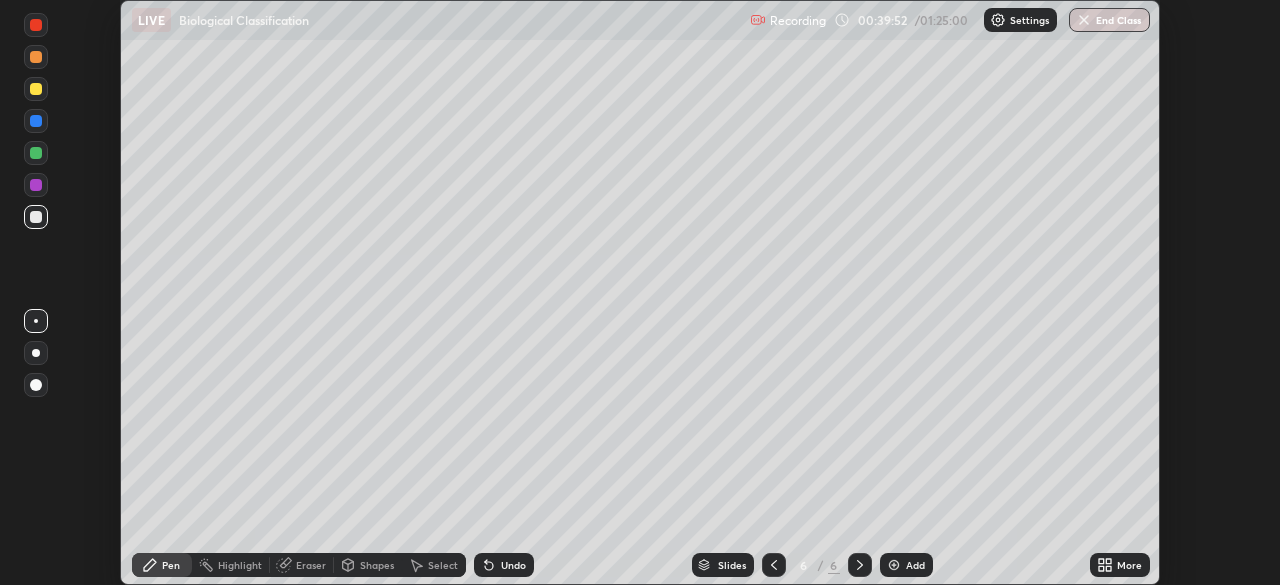 click at bounding box center (36, 89) 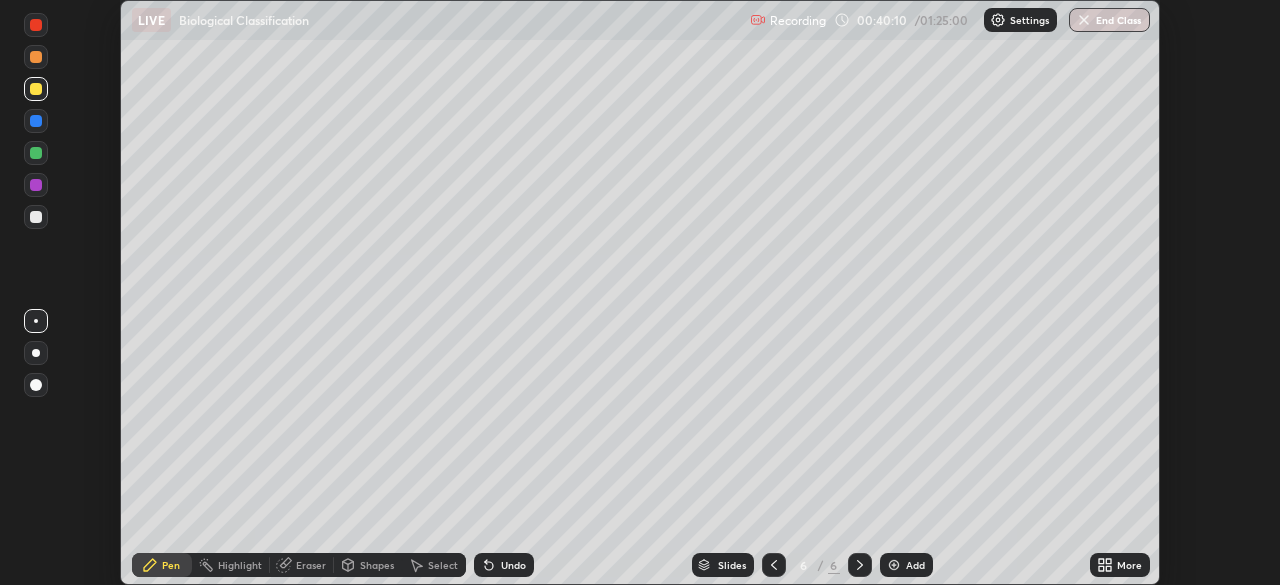 click at bounding box center (36, 217) 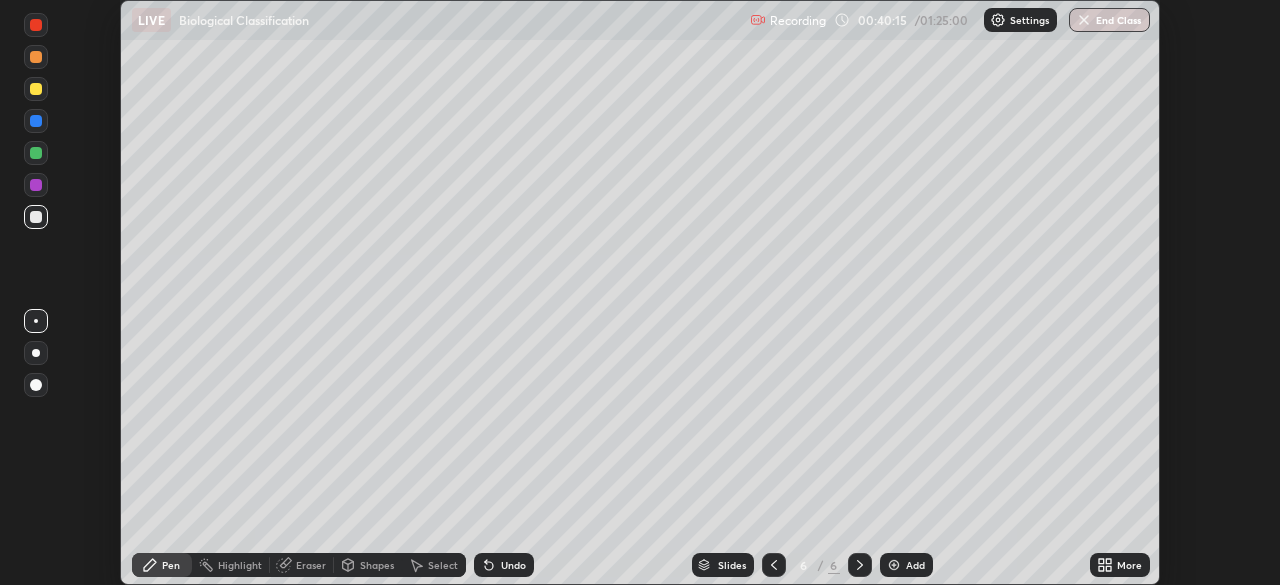 click on "Eraser" at bounding box center [311, 565] 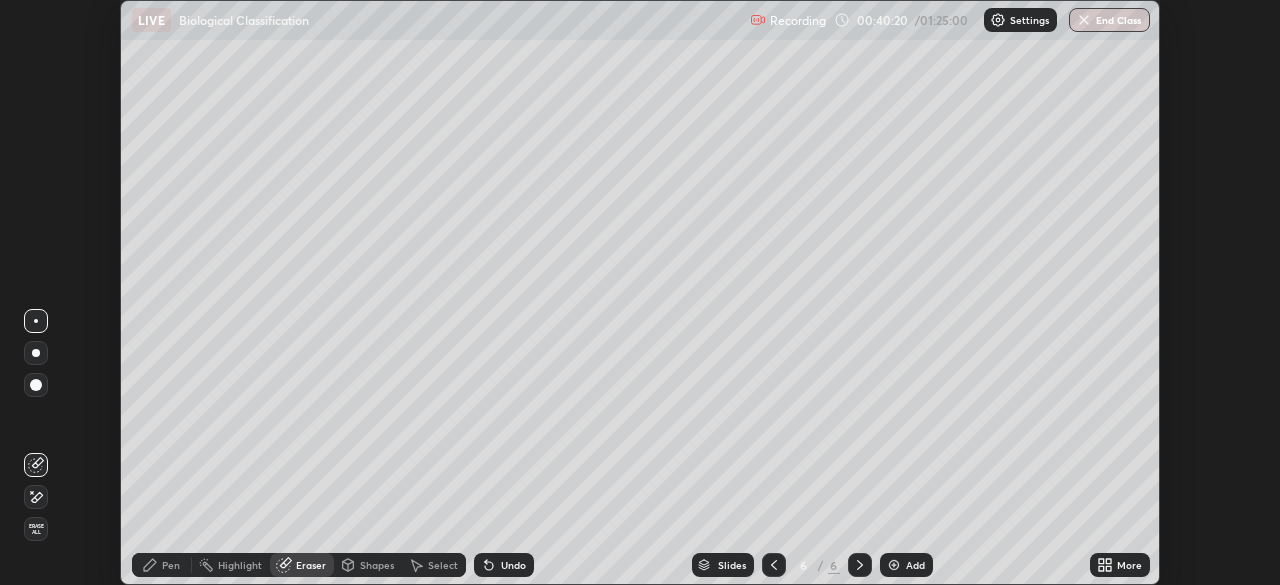 click on "Pen" at bounding box center (162, 565) 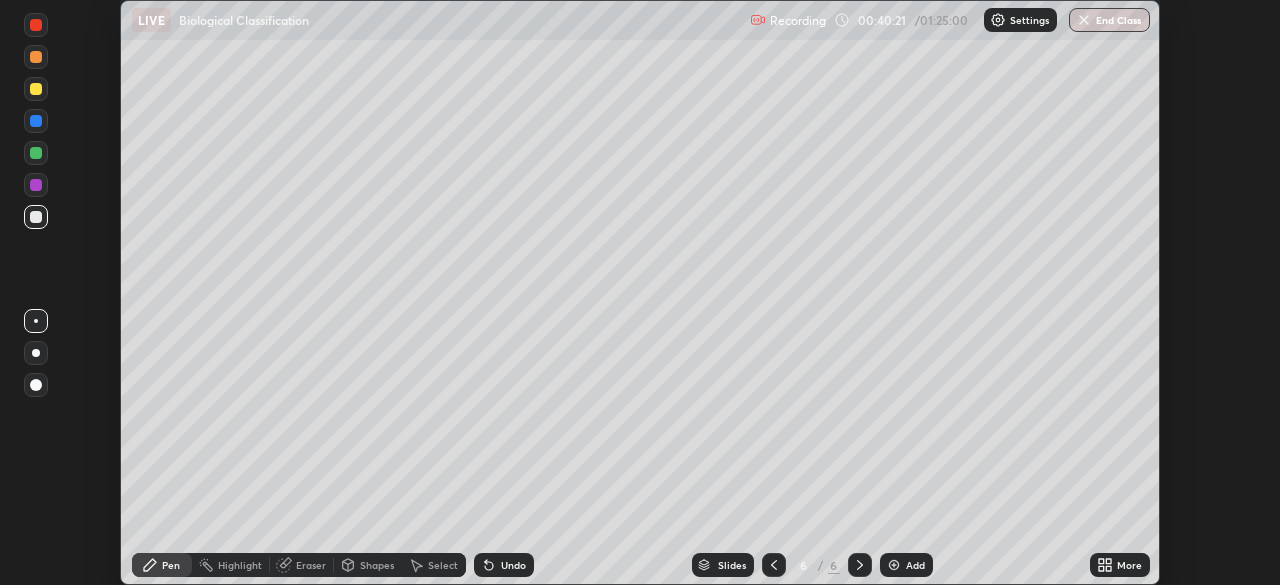 click at bounding box center [36, 153] 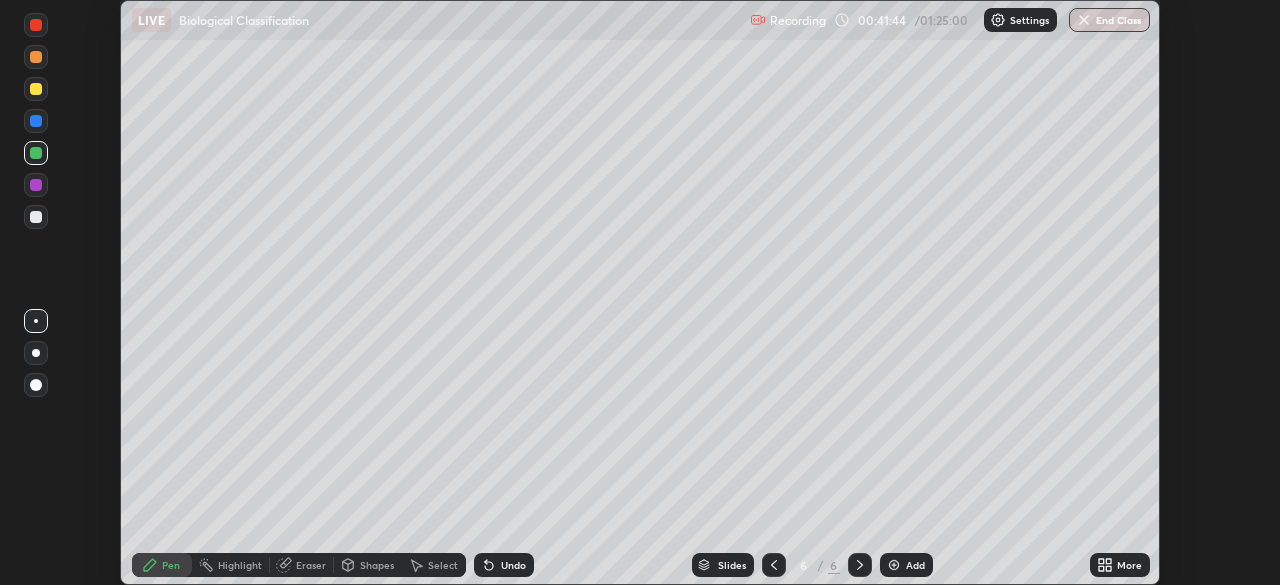 click at bounding box center [894, 565] 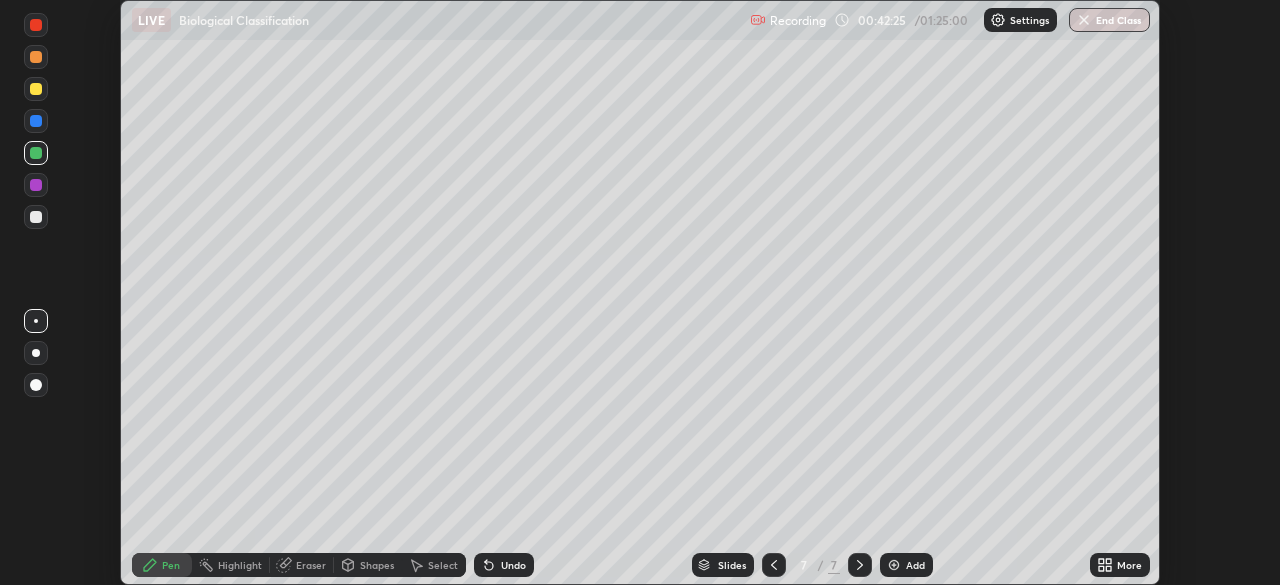 click at bounding box center (36, 89) 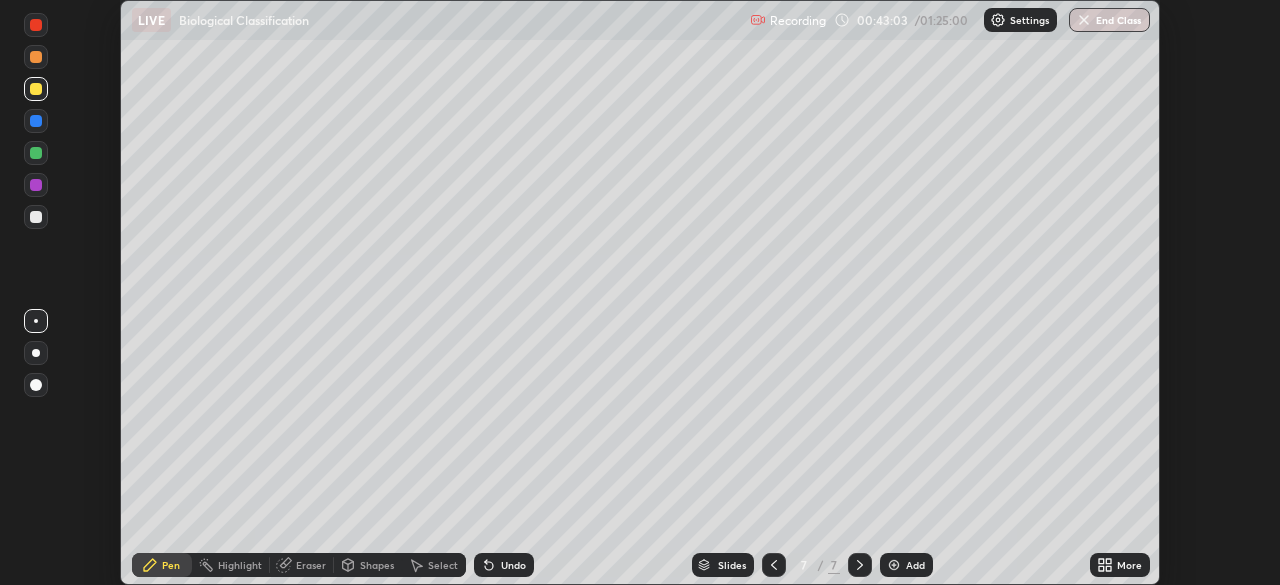 click at bounding box center (36, 217) 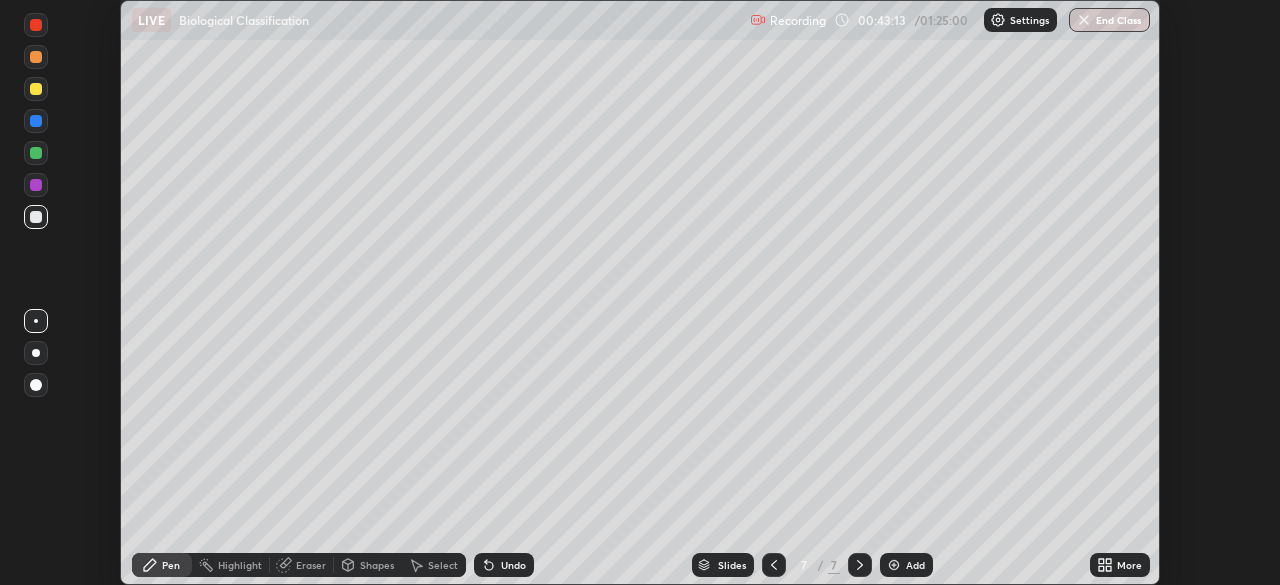 click on "Eraser" at bounding box center (311, 565) 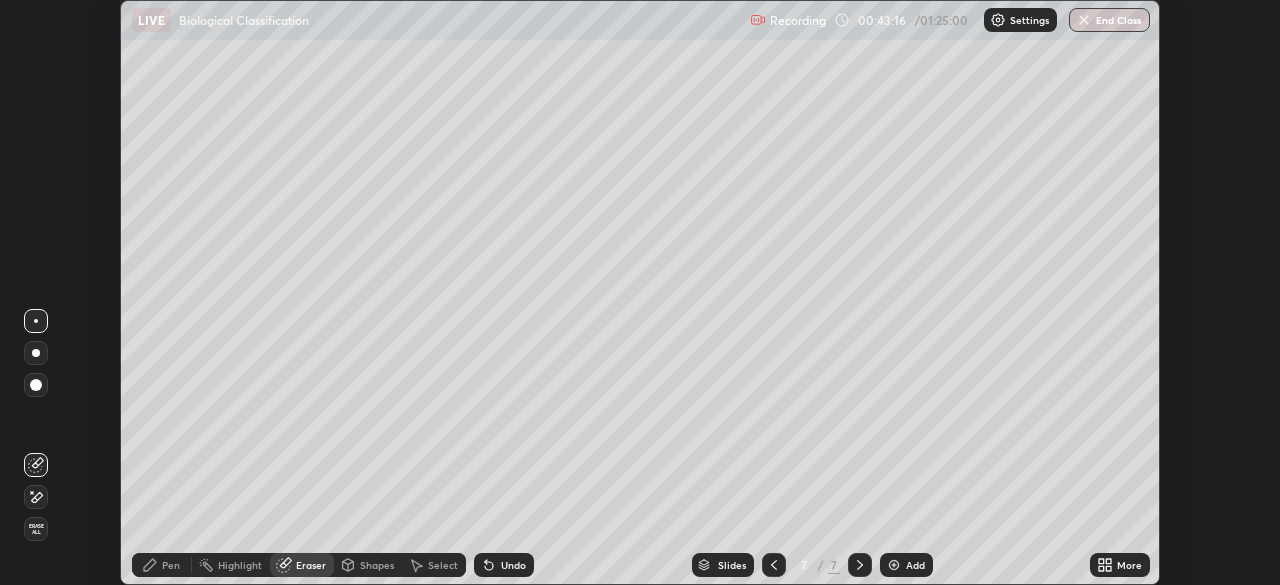 click on "Pen" at bounding box center (171, 565) 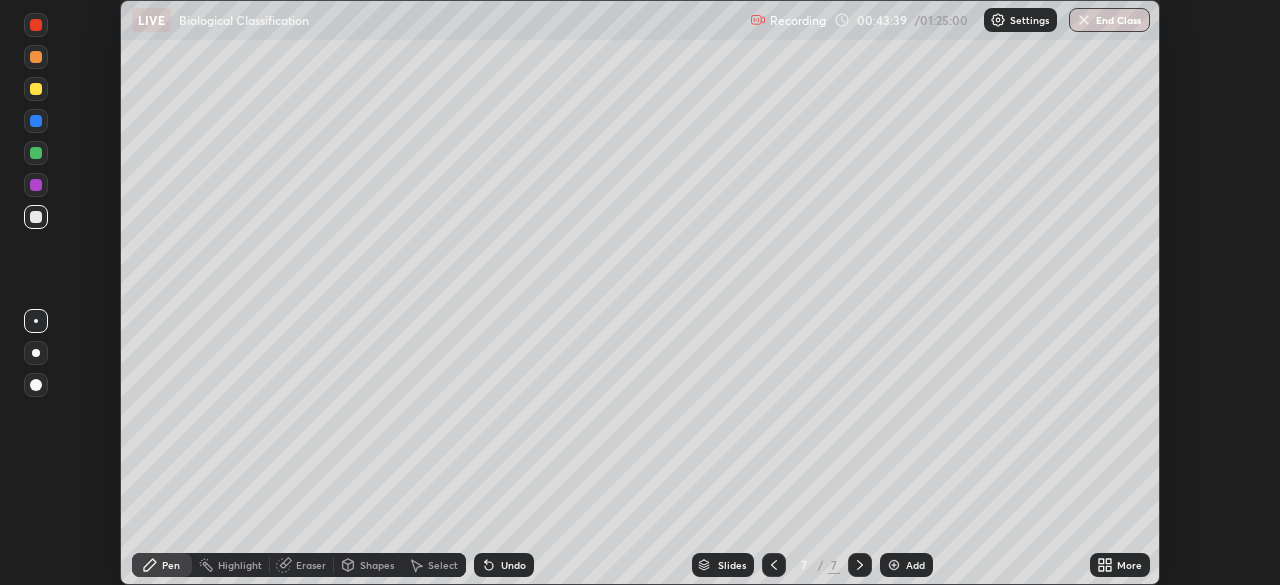 click on "Eraser" at bounding box center [311, 565] 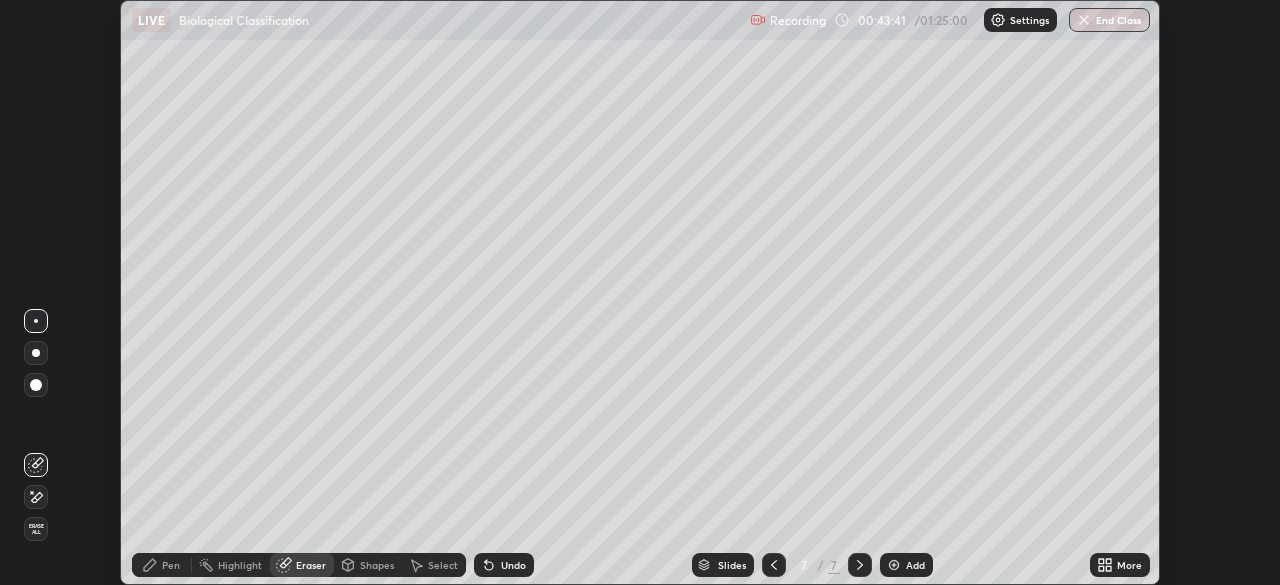 click on "Pen" at bounding box center [162, 565] 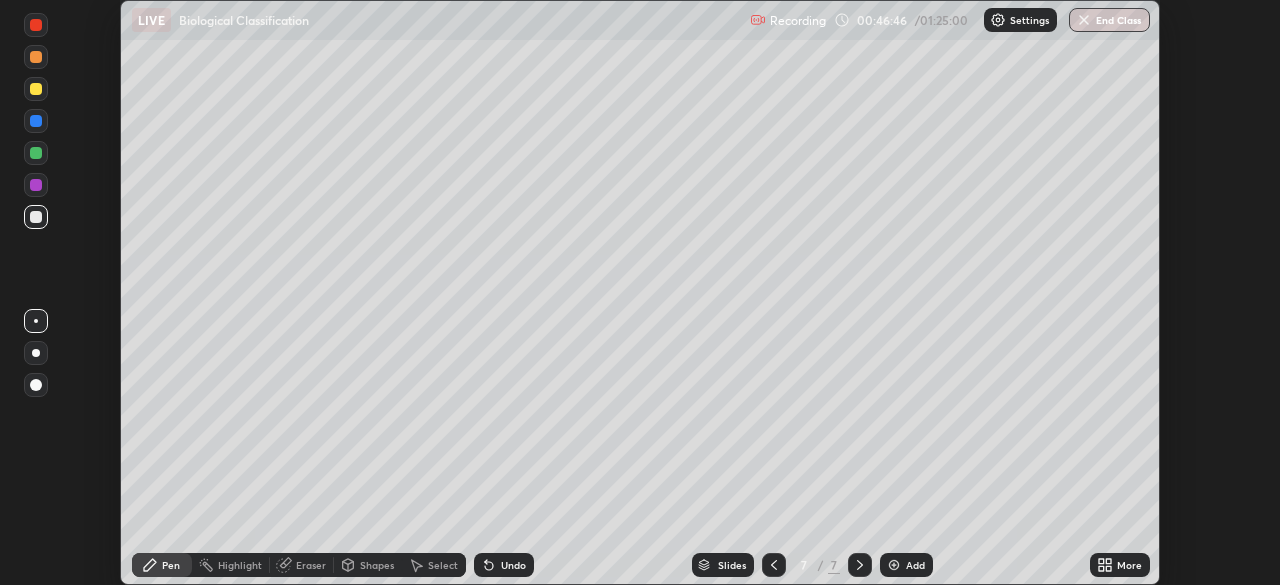 click 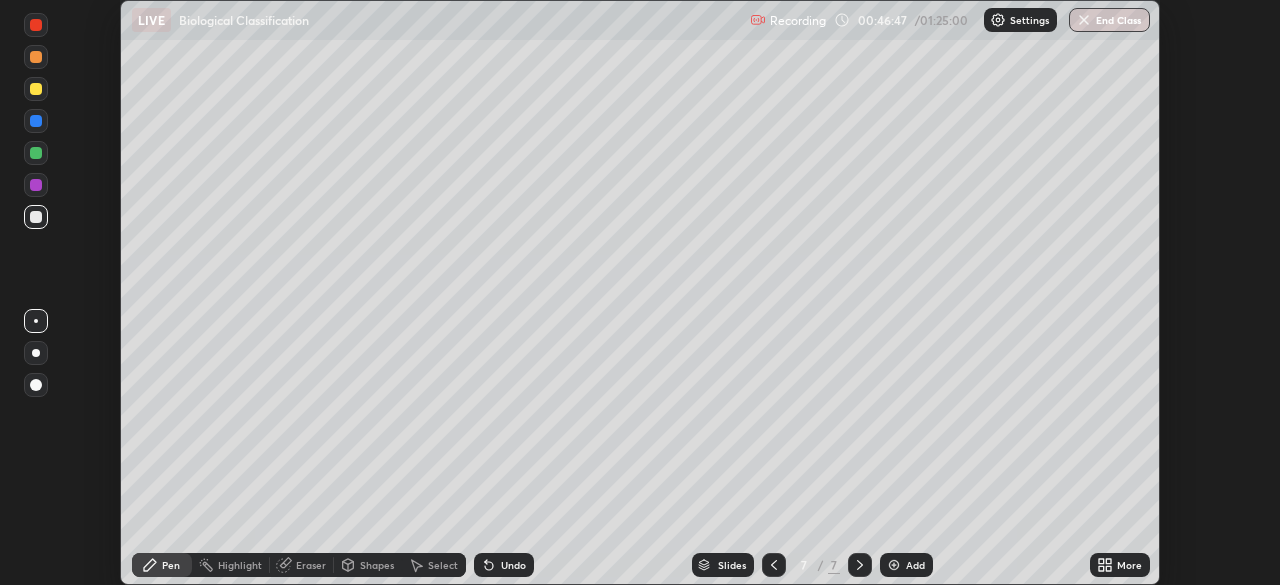 click on "Add" at bounding box center (906, 565) 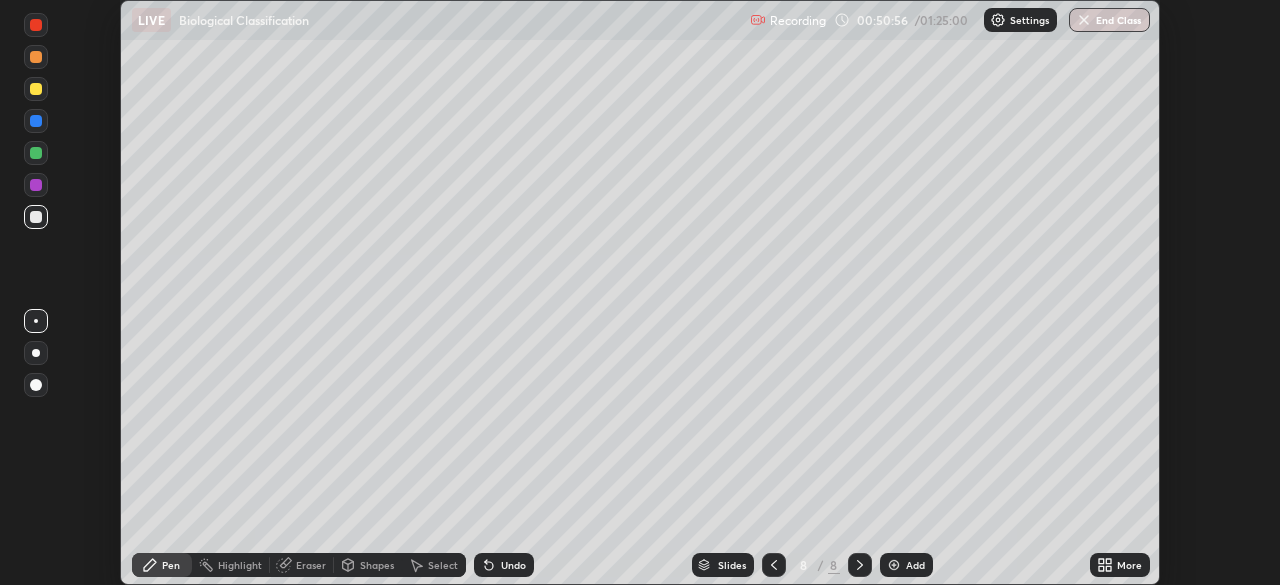 click at bounding box center [894, 565] 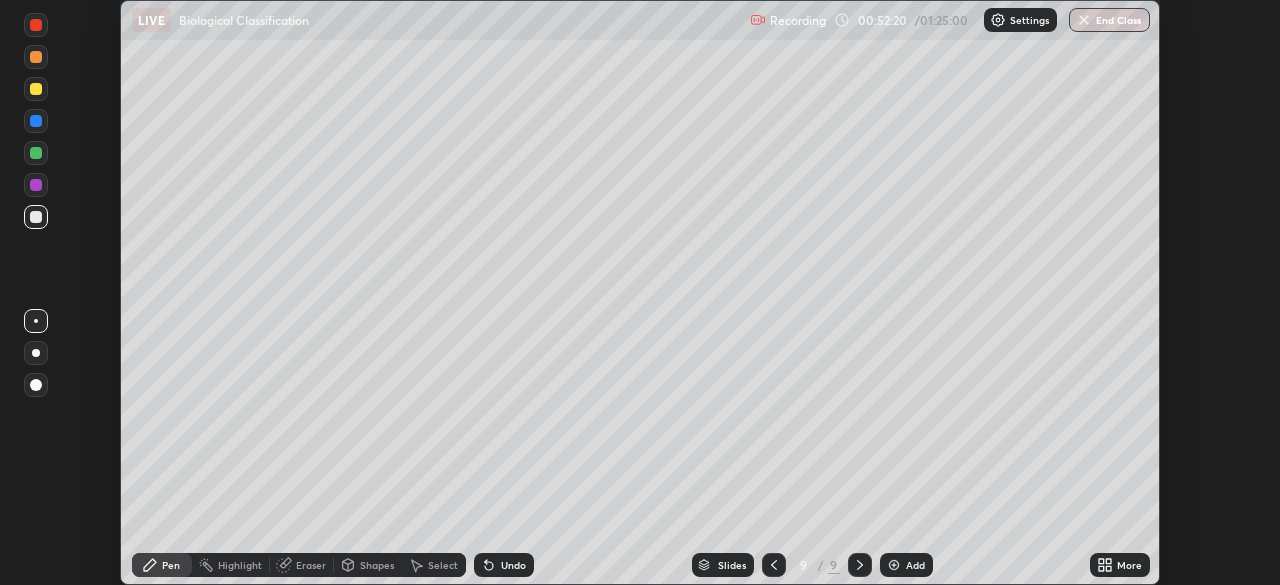click at bounding box center (894, 565) 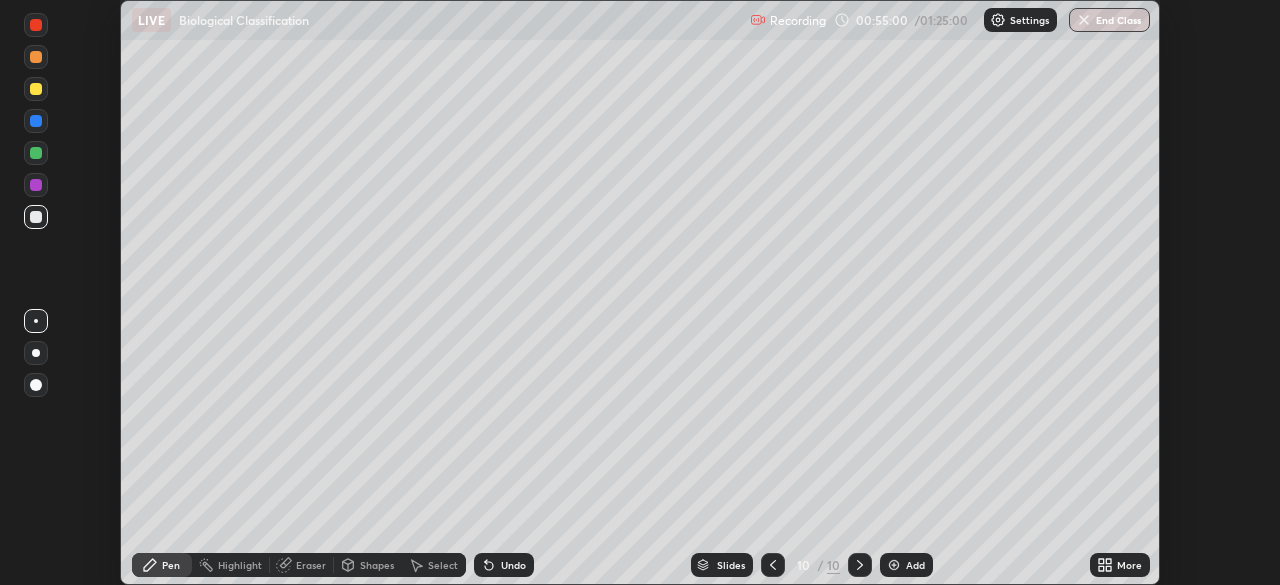 click at bounding box center (36, 153) 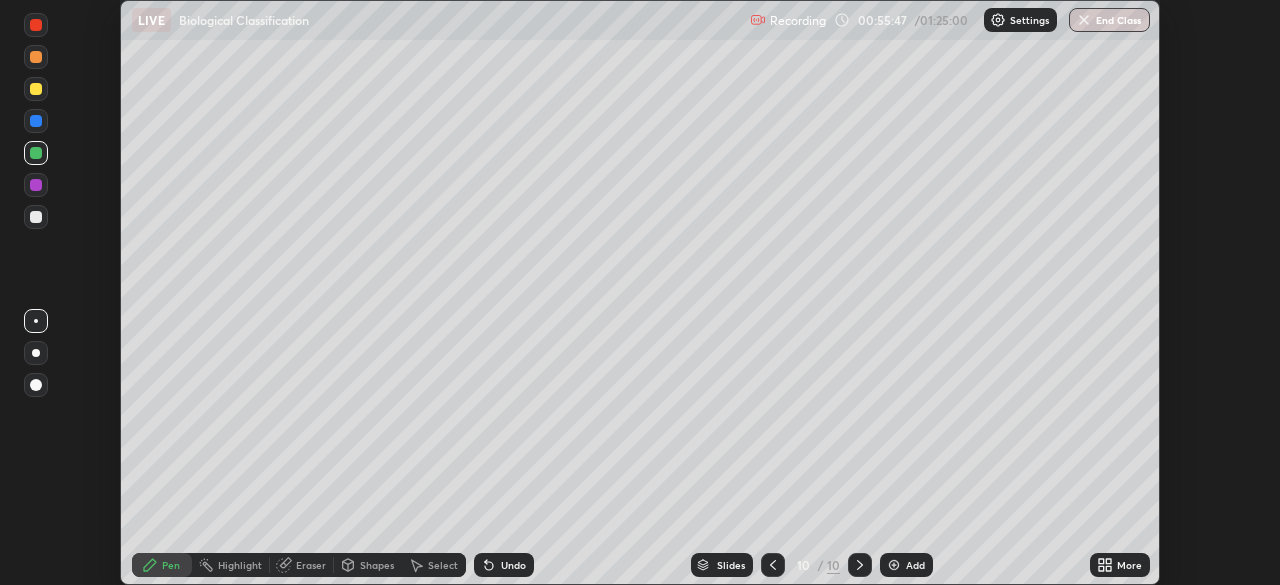 click at bounding box center (36, 89) 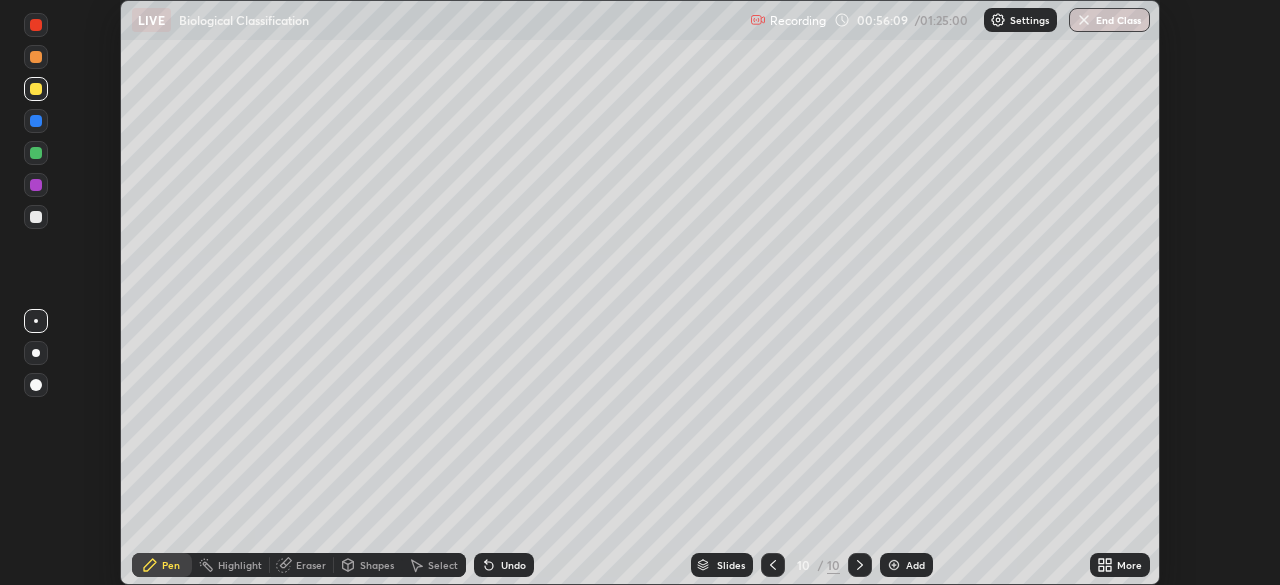 click on "Eraser" at bounding box center (311, 565) 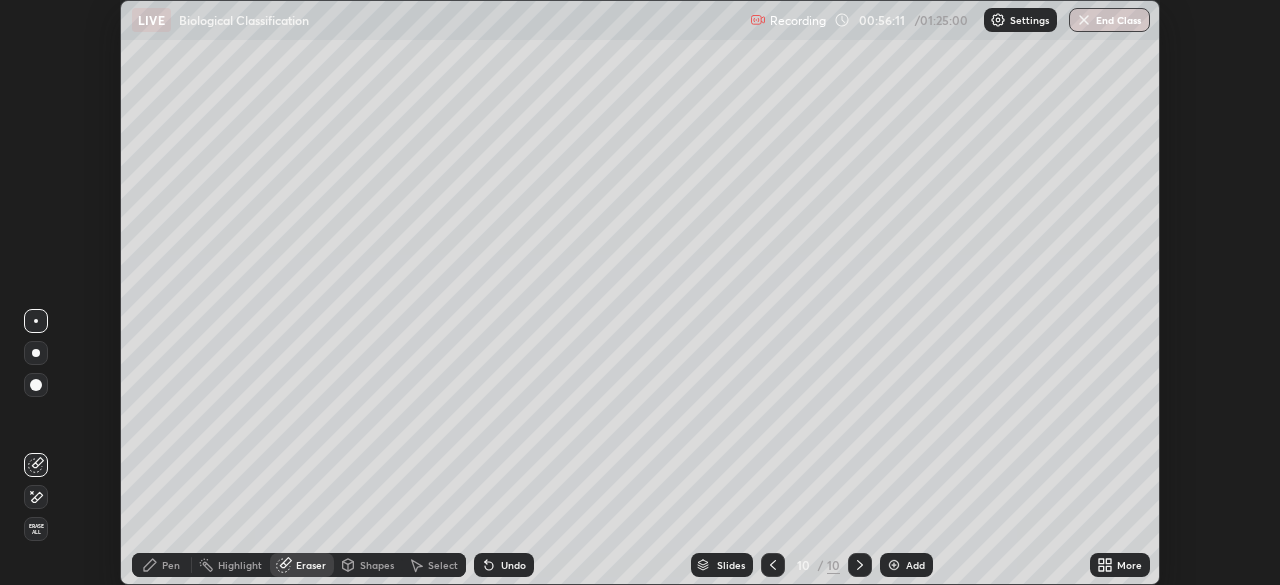 click on "Pen" at bounding box center [171, 565] 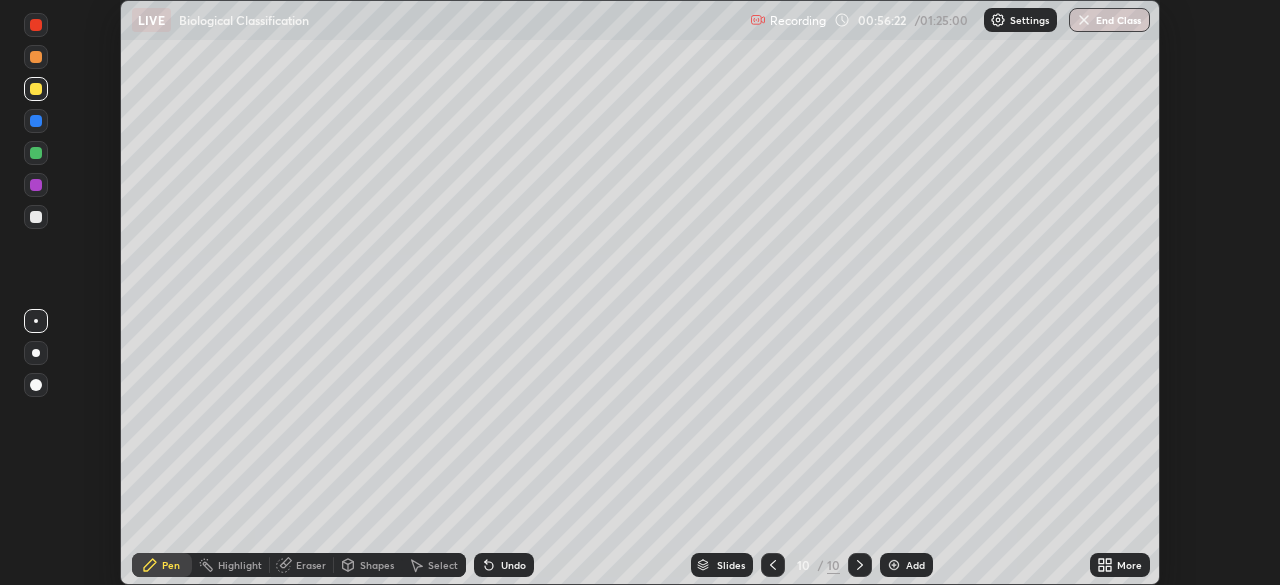 click at bounding box center (36, 57) 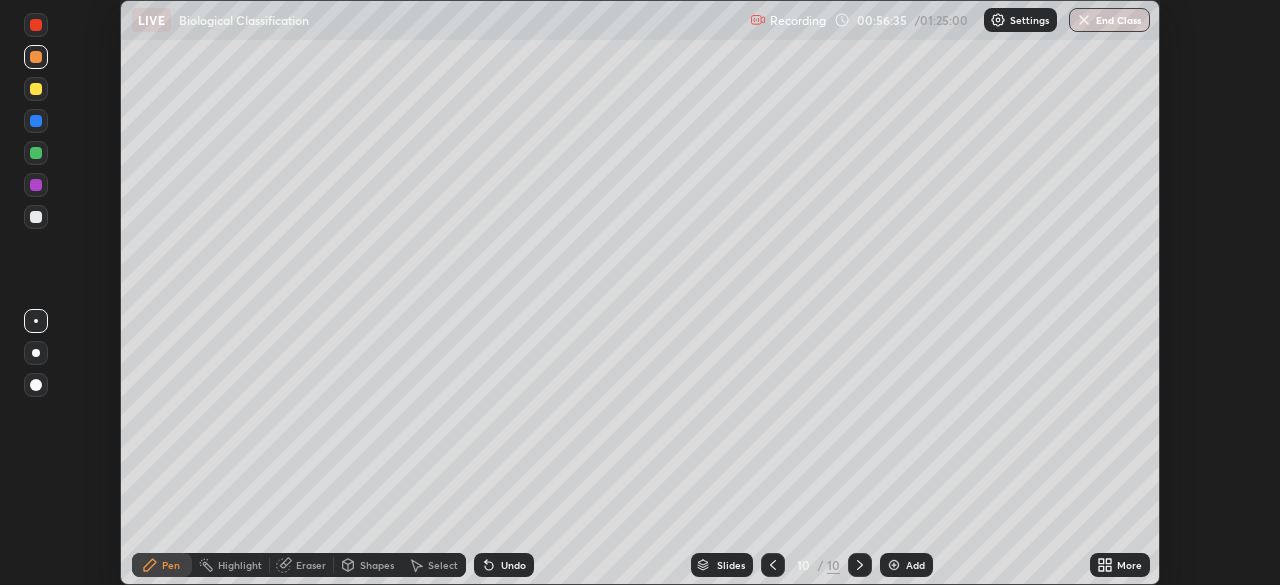 click at bounding box center (36, 217) 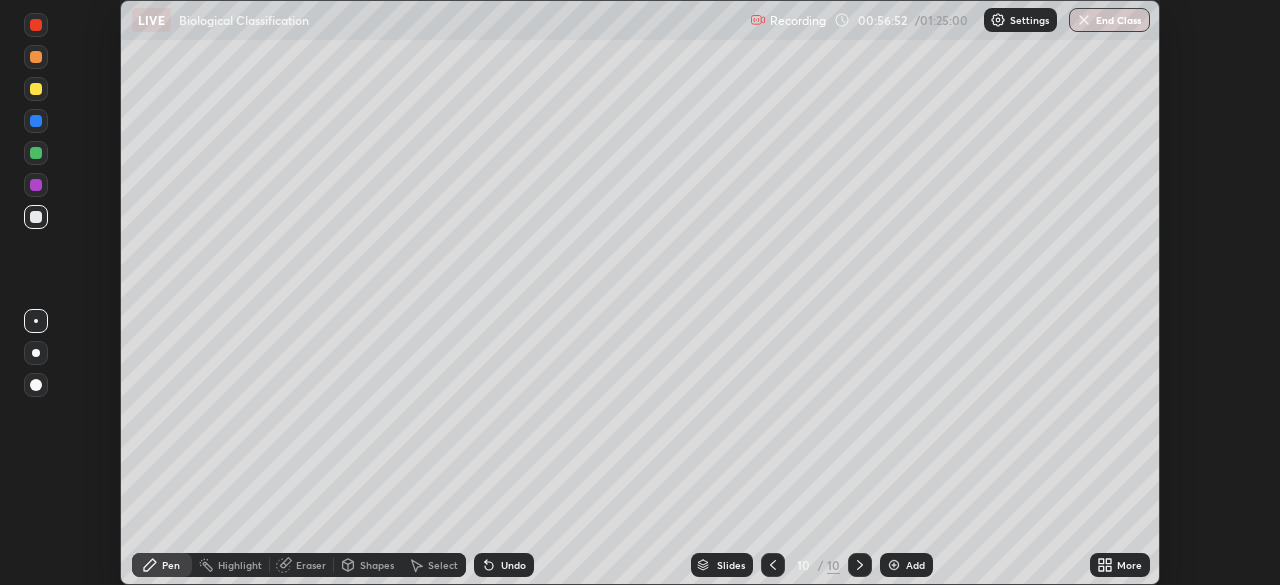 click on "Slides 10 / 10 Add" at bounding box center [812, 565] 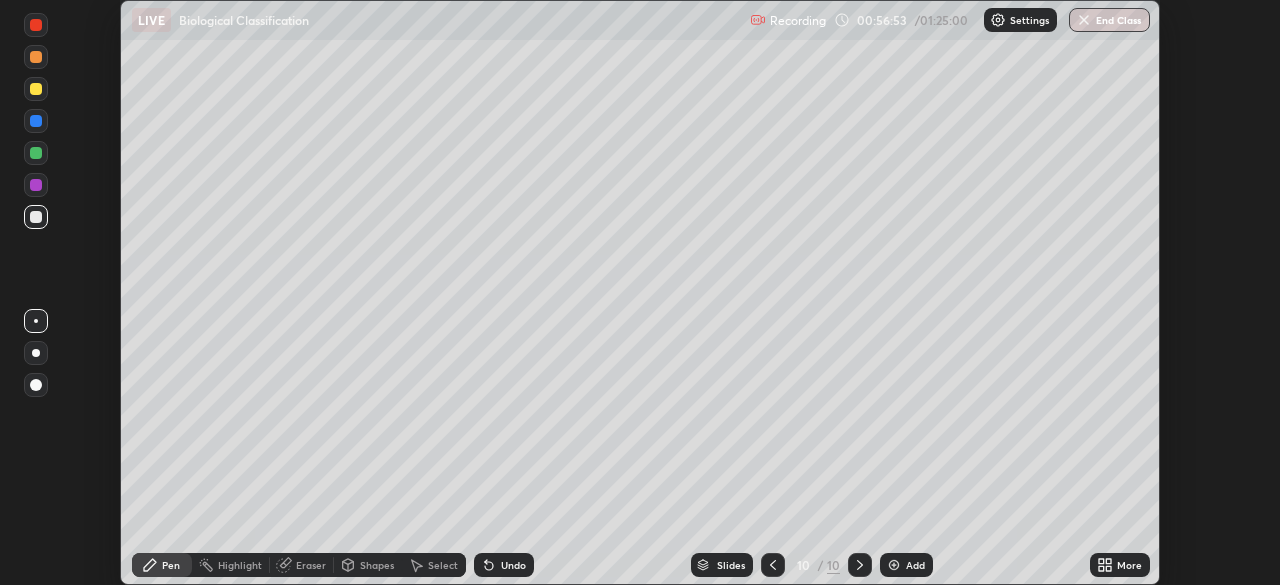 click on "Slides 10 / 10 Add" at bounding box center (812, 565) 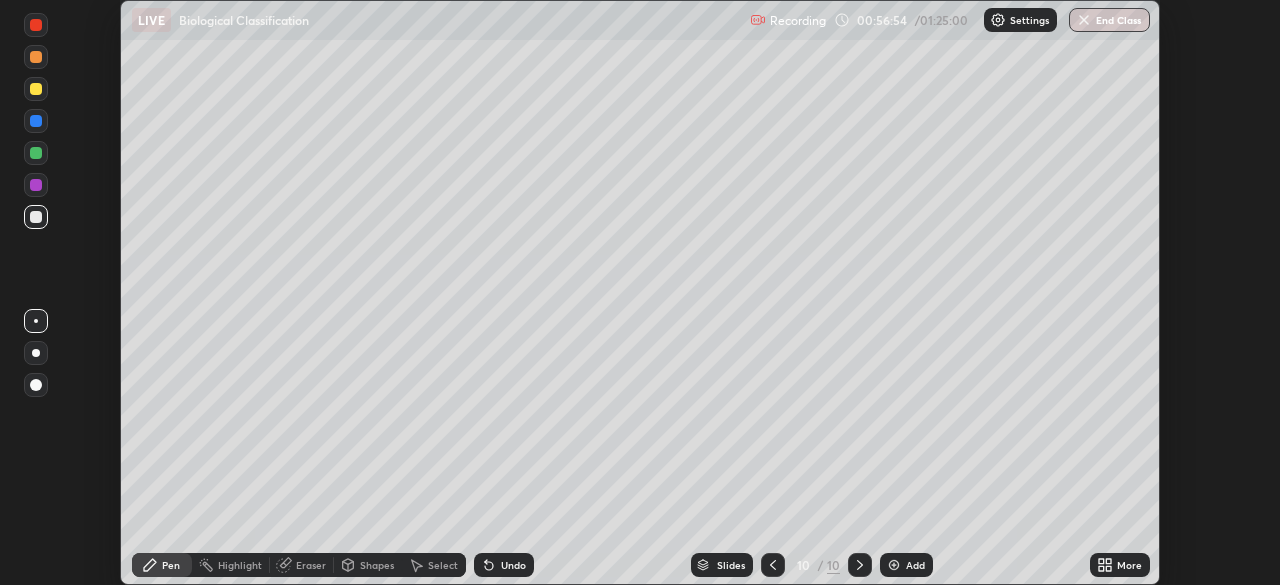 click on "Slides 10 / 10 Add" at bounding box center (812, 565) 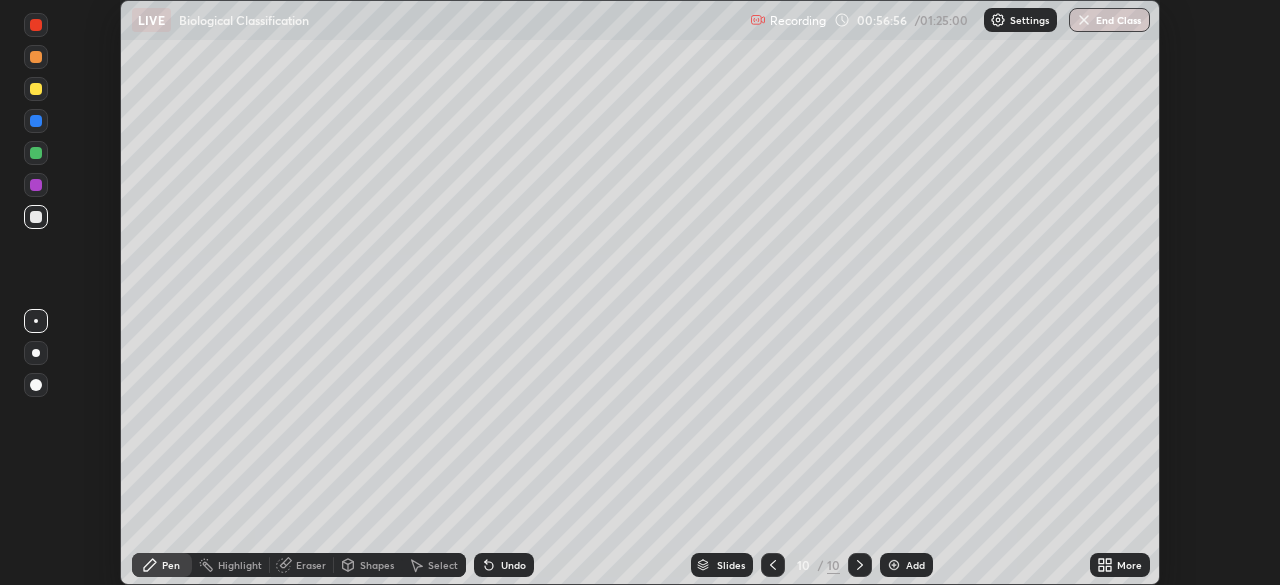 click on "Slides 10 / 10 Add" at bounding box center [812, 565] 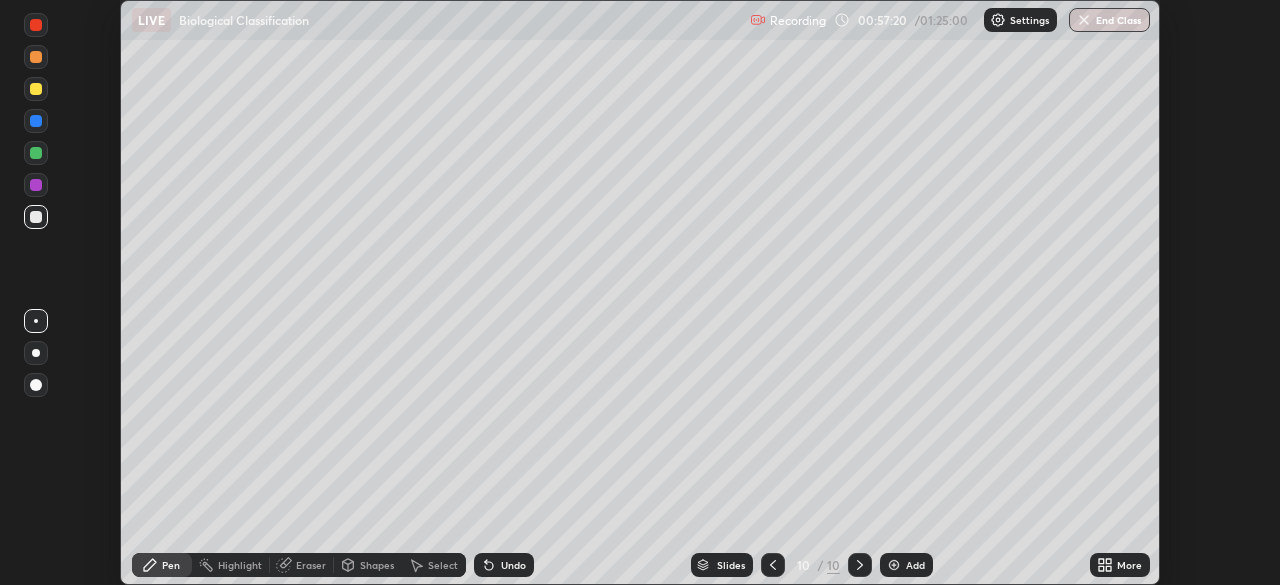 click at bounding box center [36, 185] 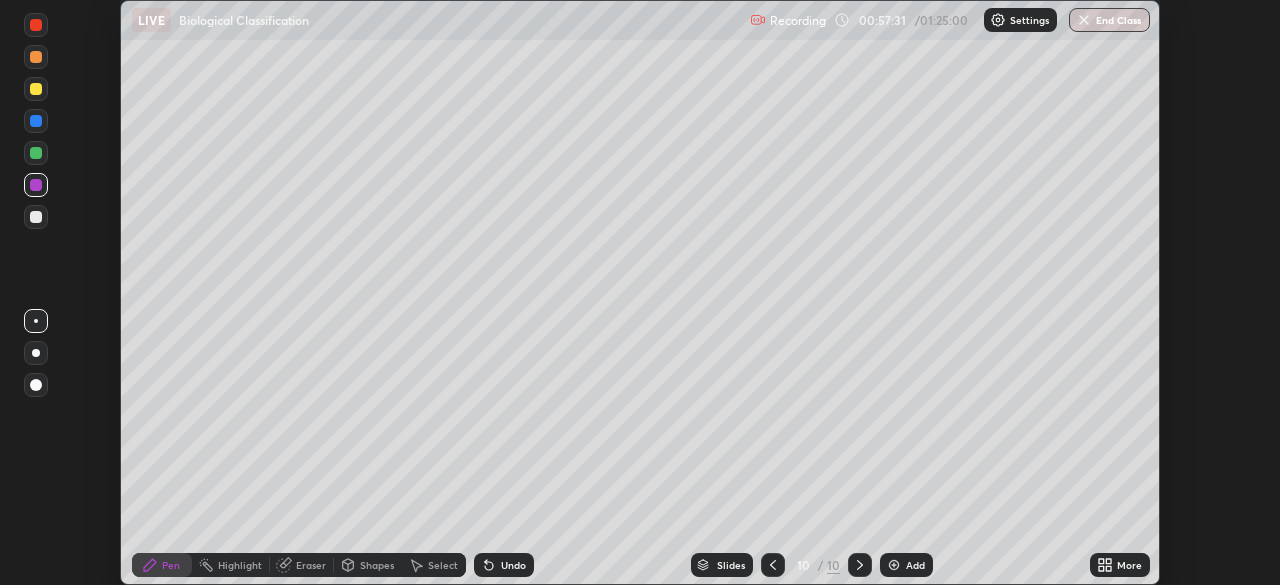 click on "Eraser" at bounding box center (311, 565) 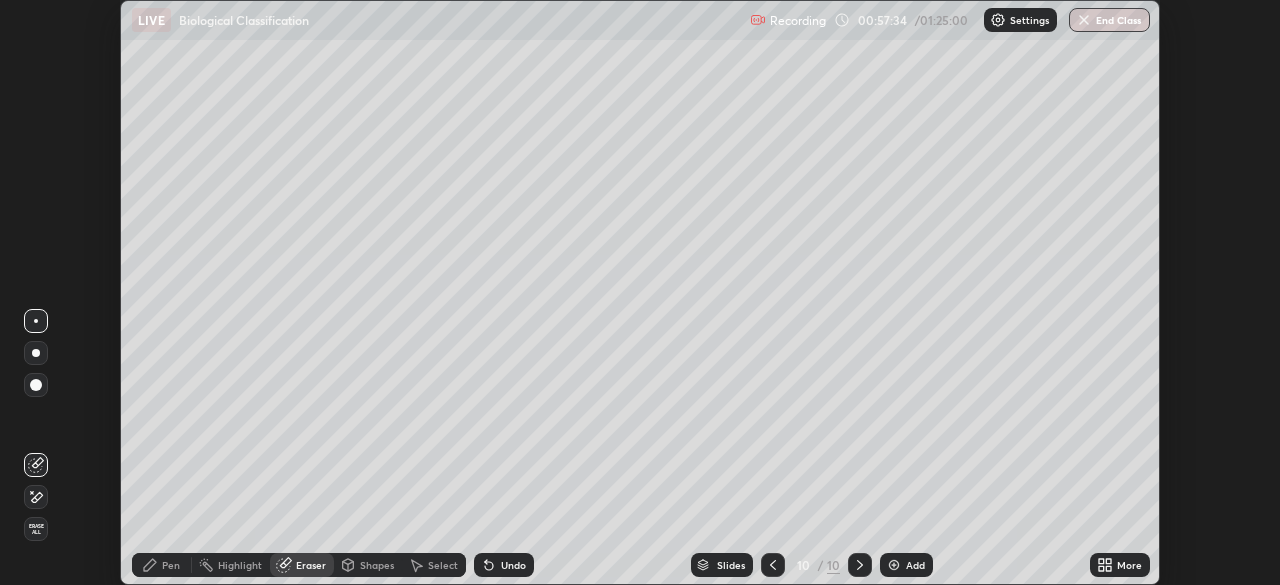 click on "Pen" at bounding box center [171, 565] 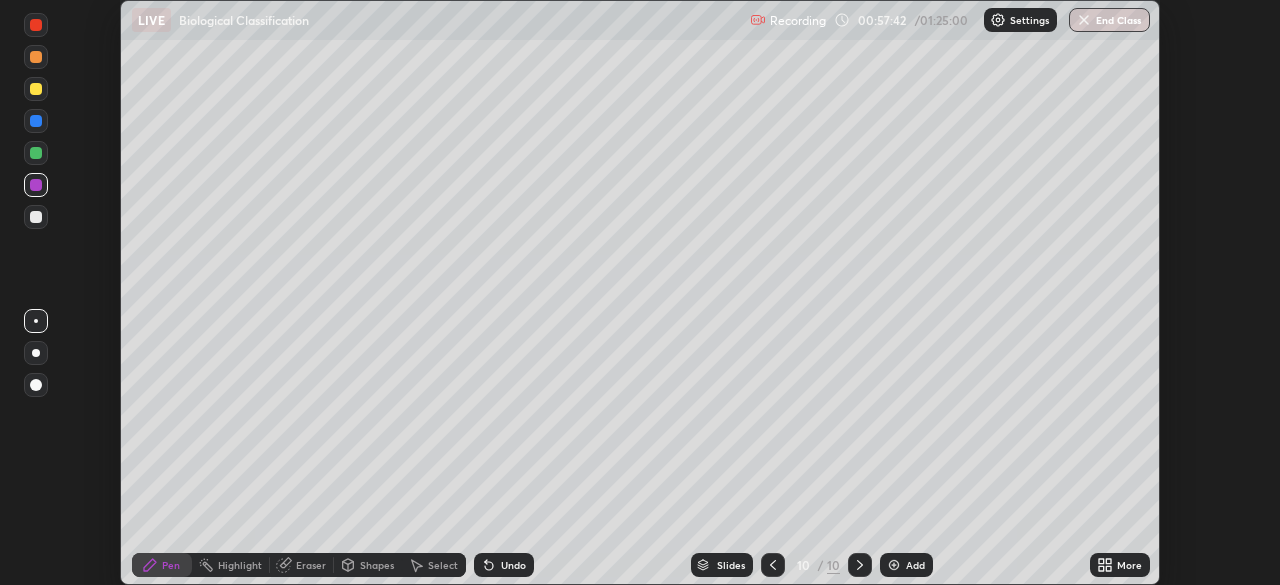 click at bounding box center (36, 217) 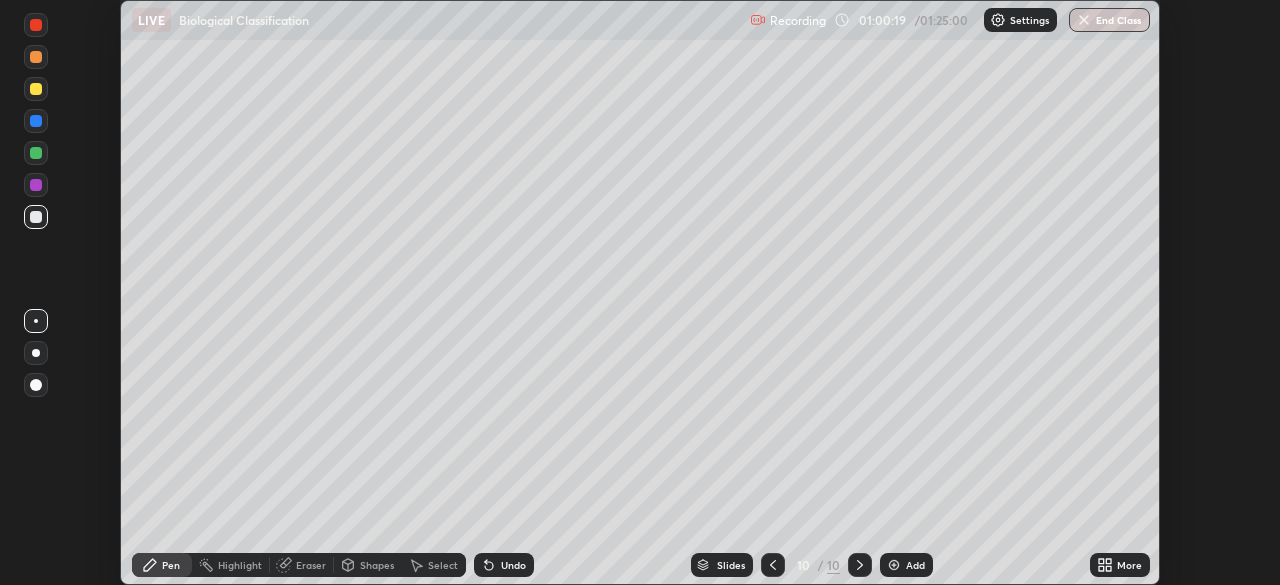 click at bounding box center (894, 565) 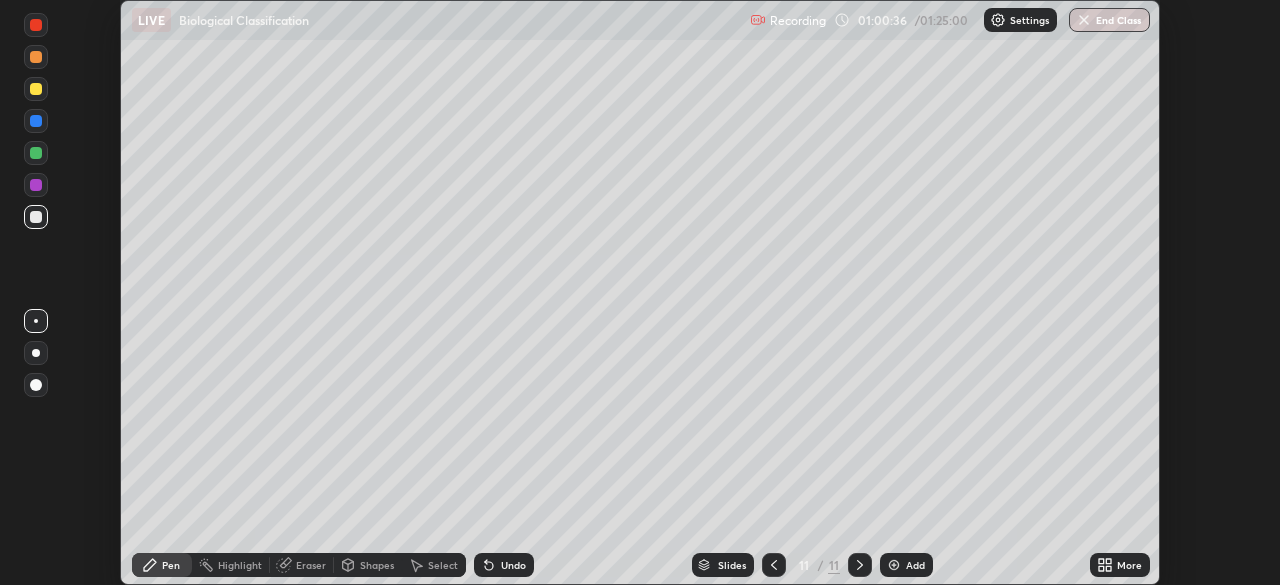 click 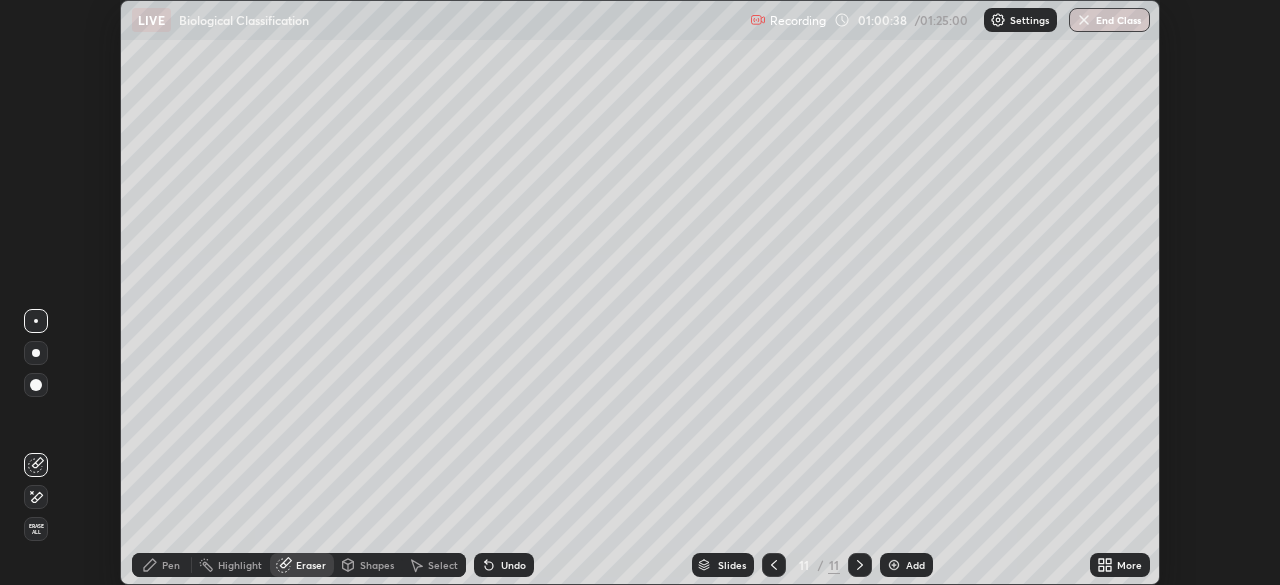 click on "Pen" at bounding box center (162, 565) 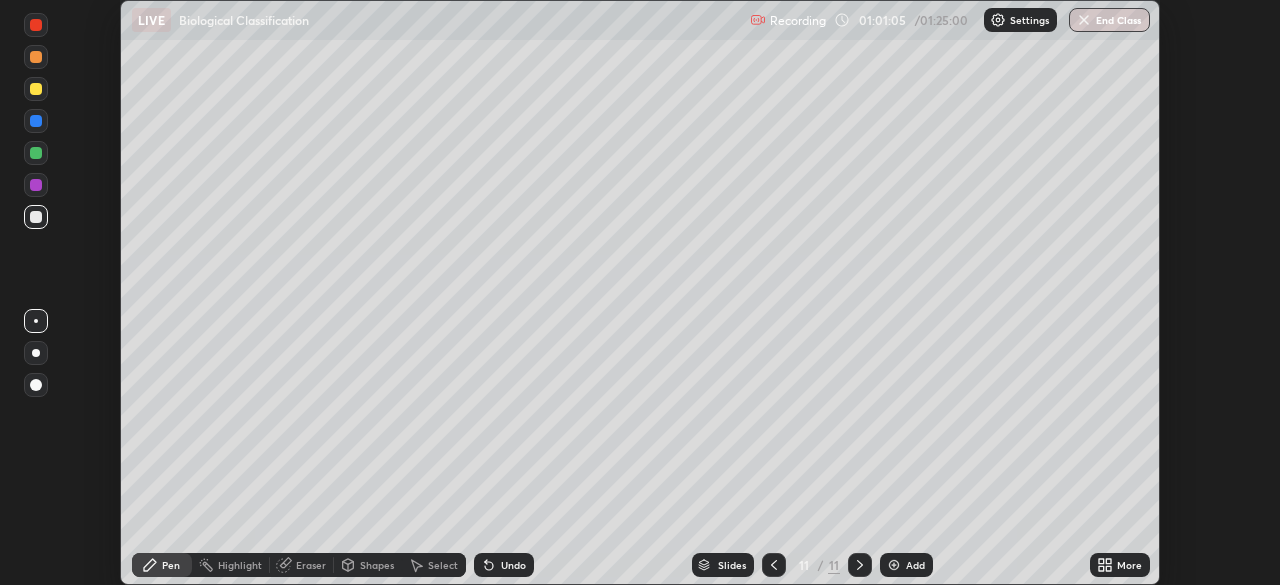 click on "Eraser" at bounding box center [311, 565] 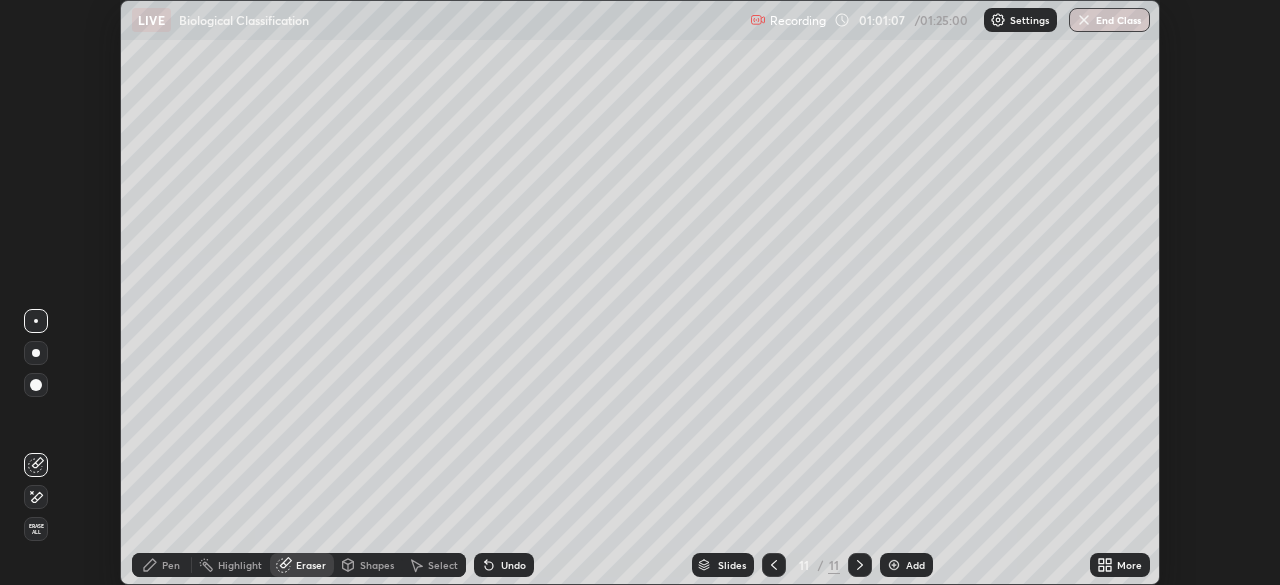 click 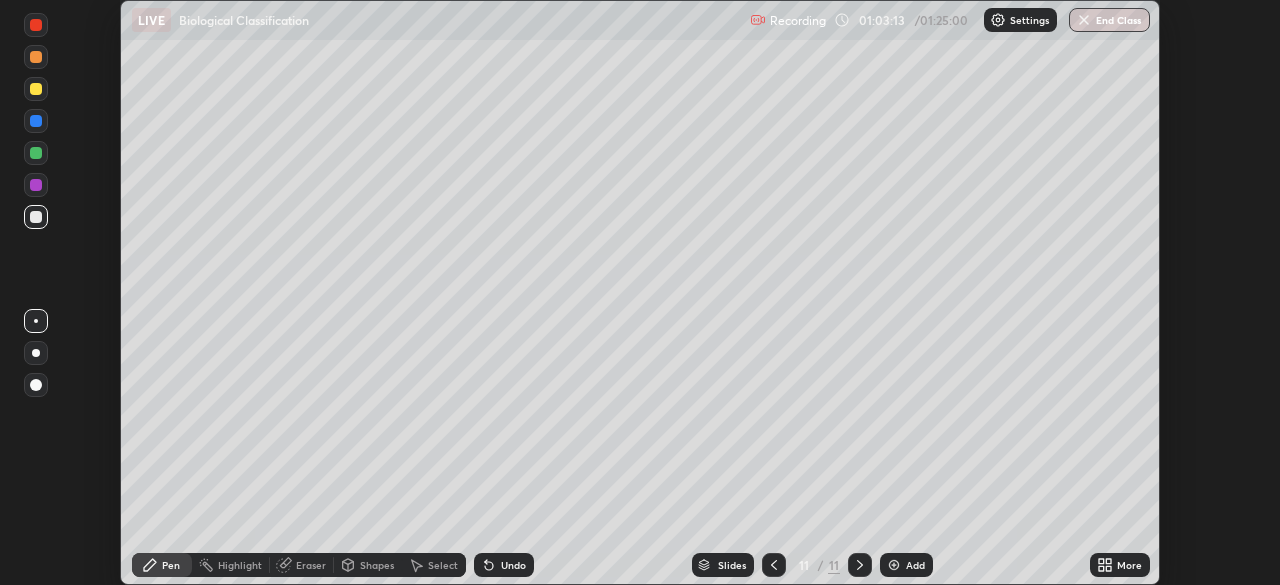 click at bounding box center (894, 565) 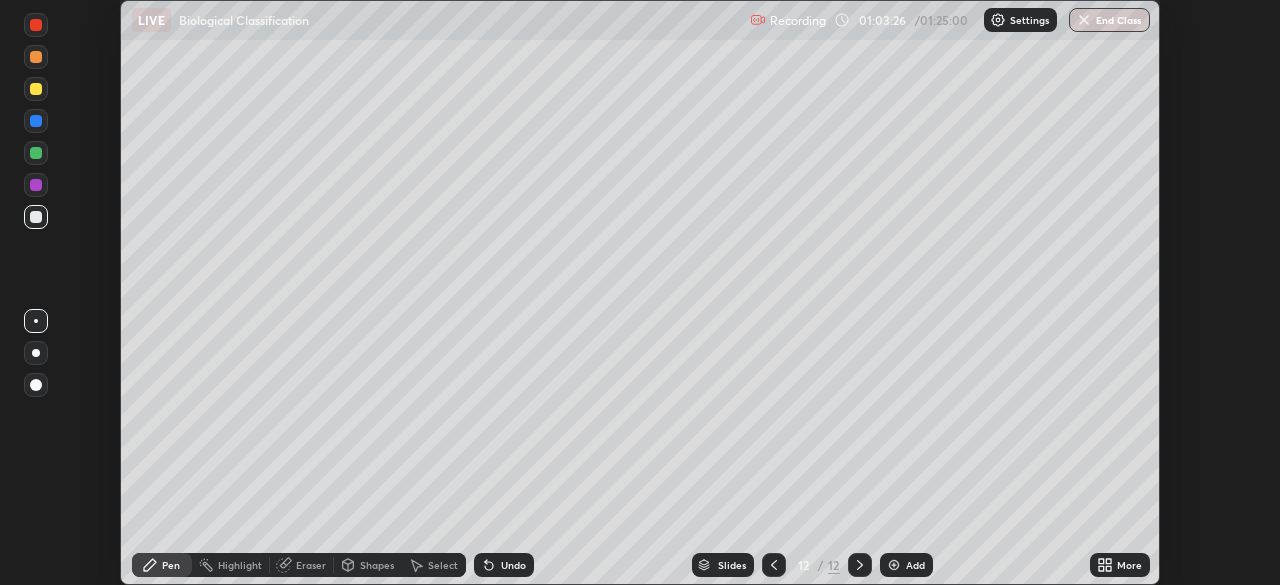 click on "Eraser" at bounding box center (311, 565) 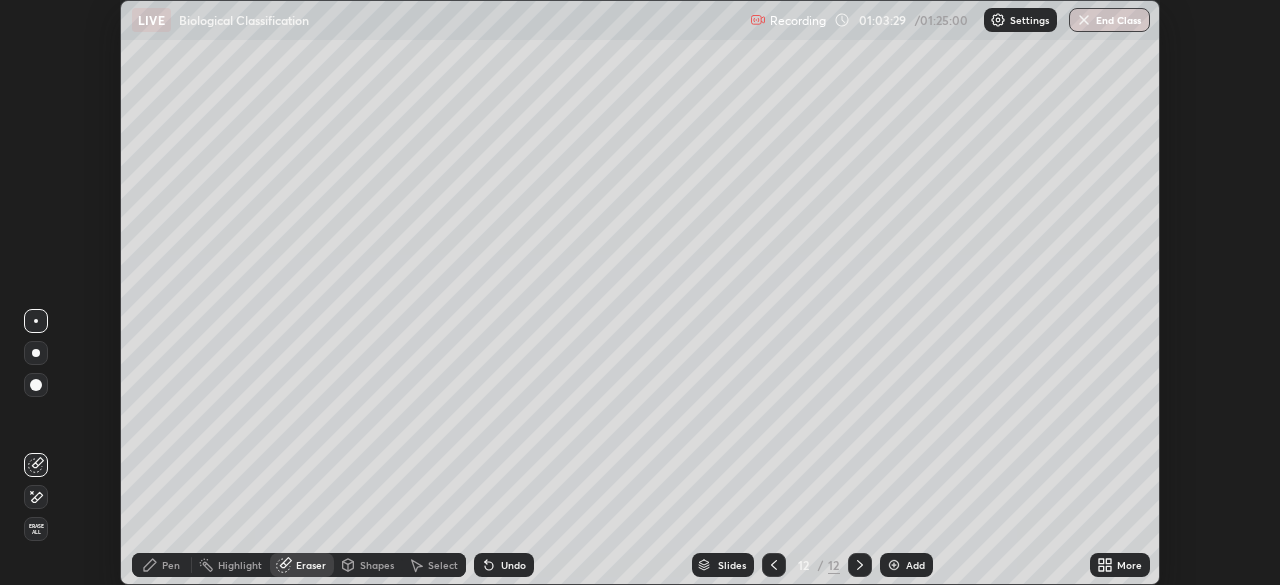 click on "Pen" at bounding box center (171, 565) 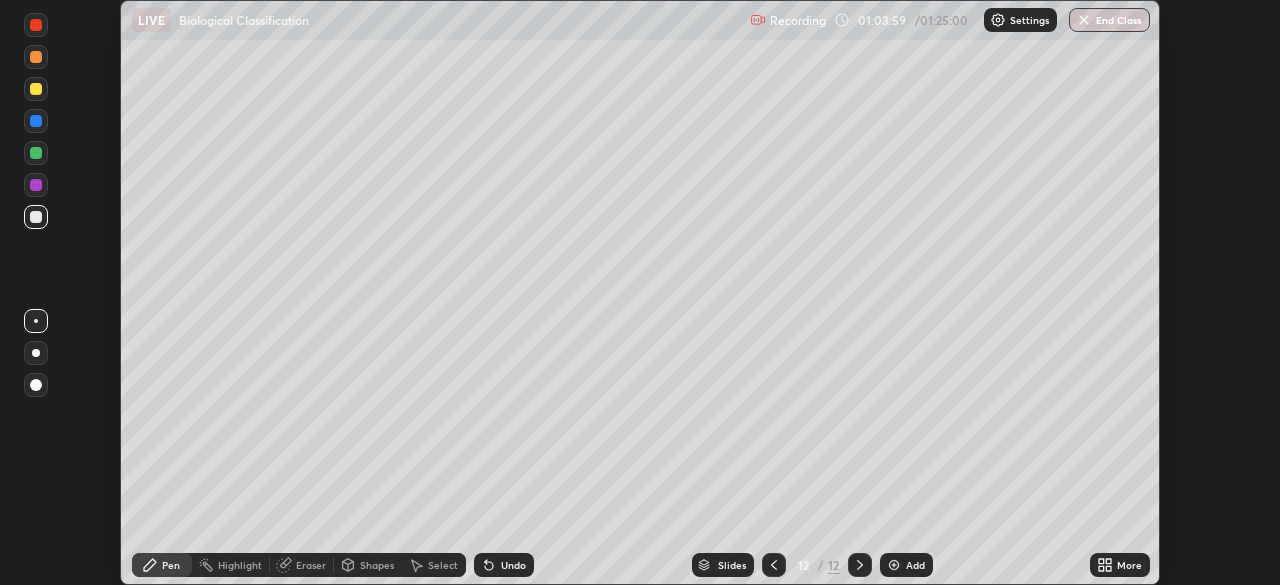 click on "Eraser" at bounding box center [302, 565] 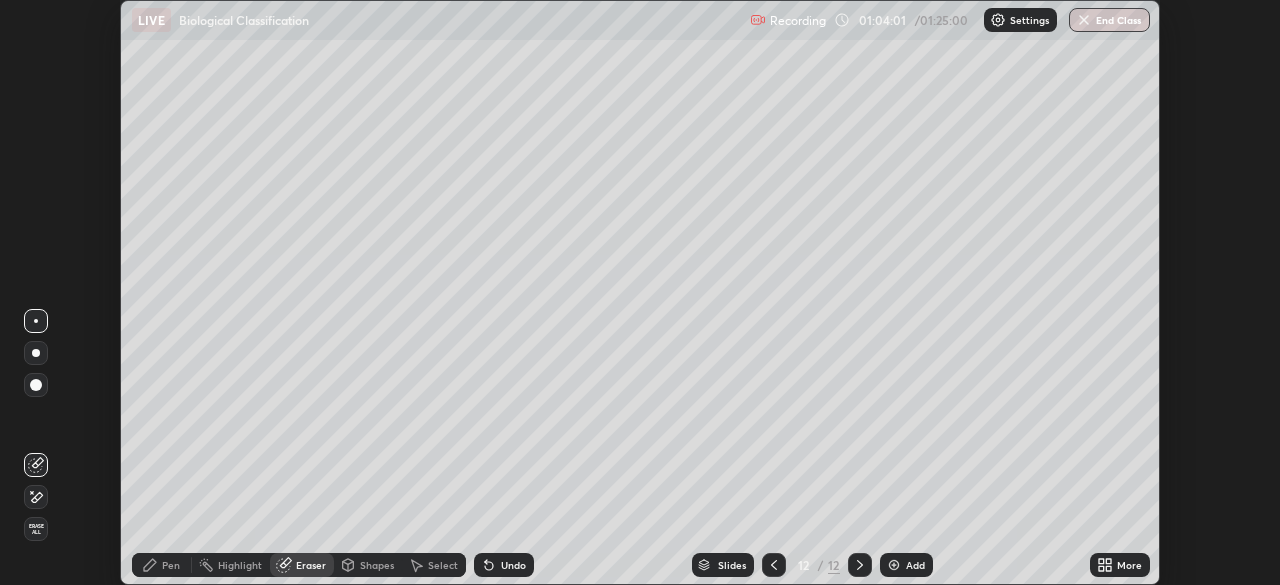 click on "Pen" at bounding box center [171, 565] 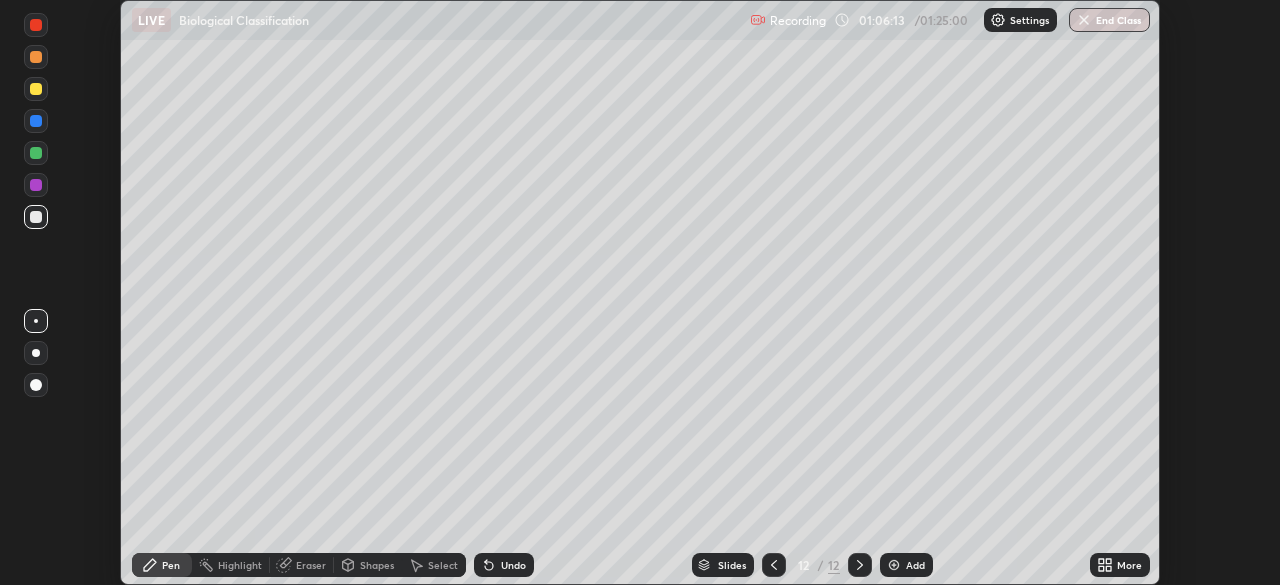 click at bounding box center (894, 565) 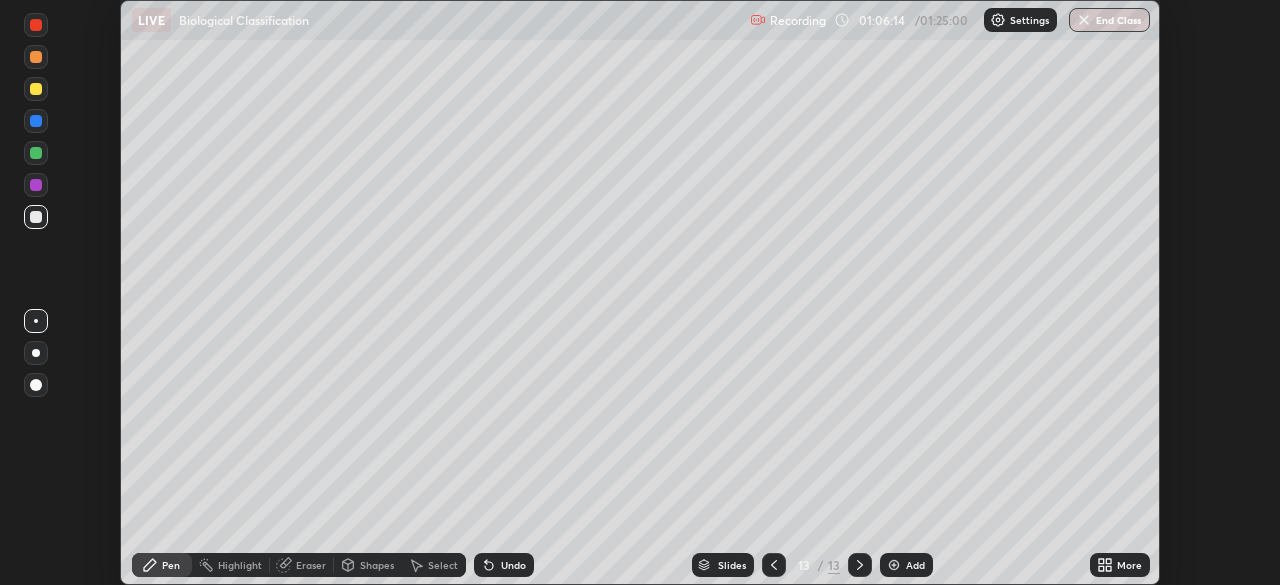 click at bounding box center [36, 89] 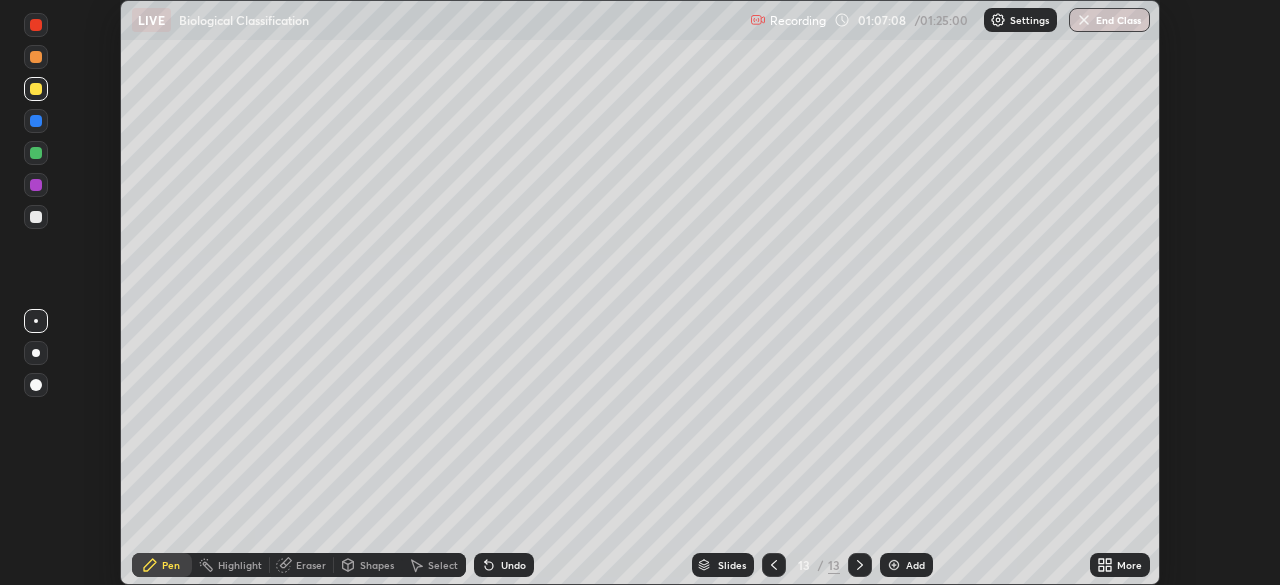 click on "Eraser" at bounding box center [311, 565] 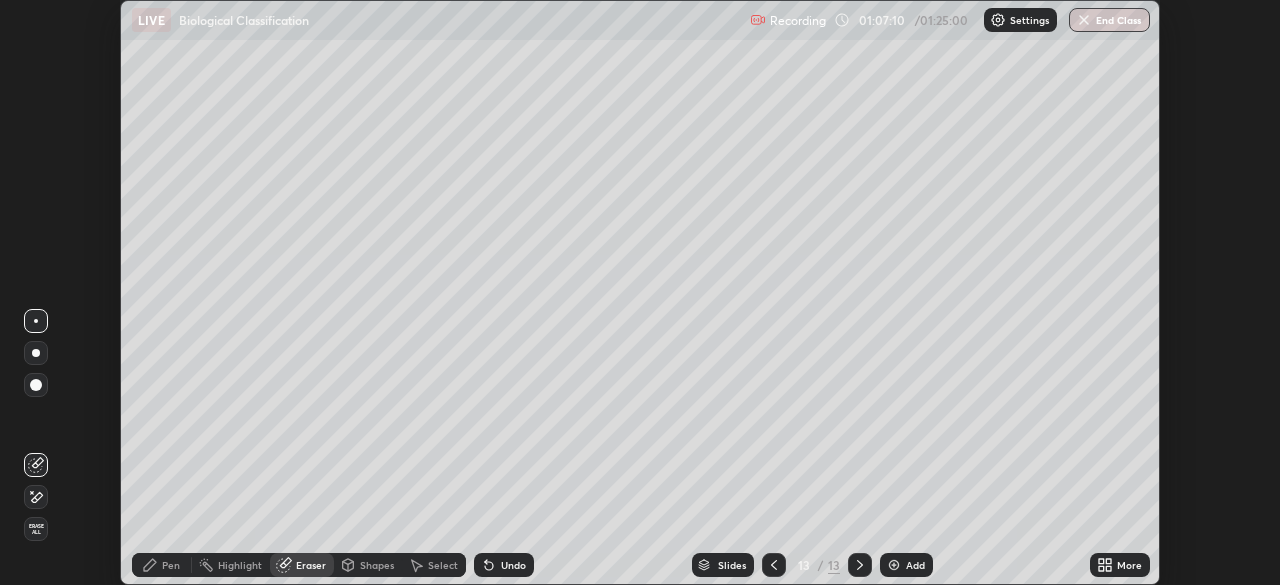 click on "Pen" at bounding box center [171, 565] 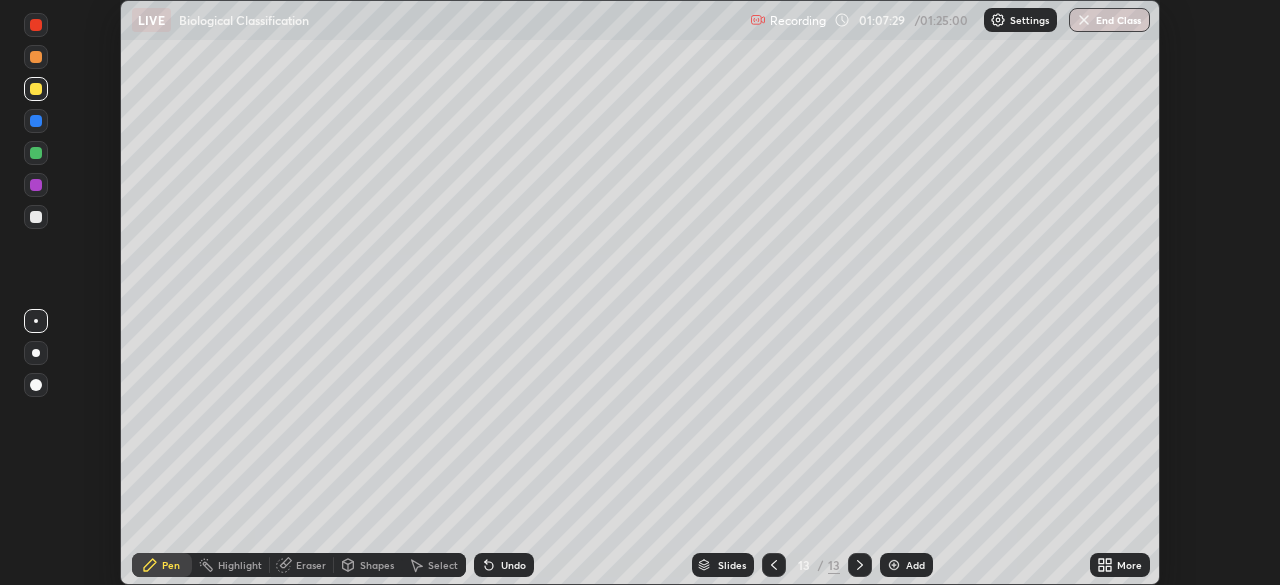 click at bounding box center (36, 217) 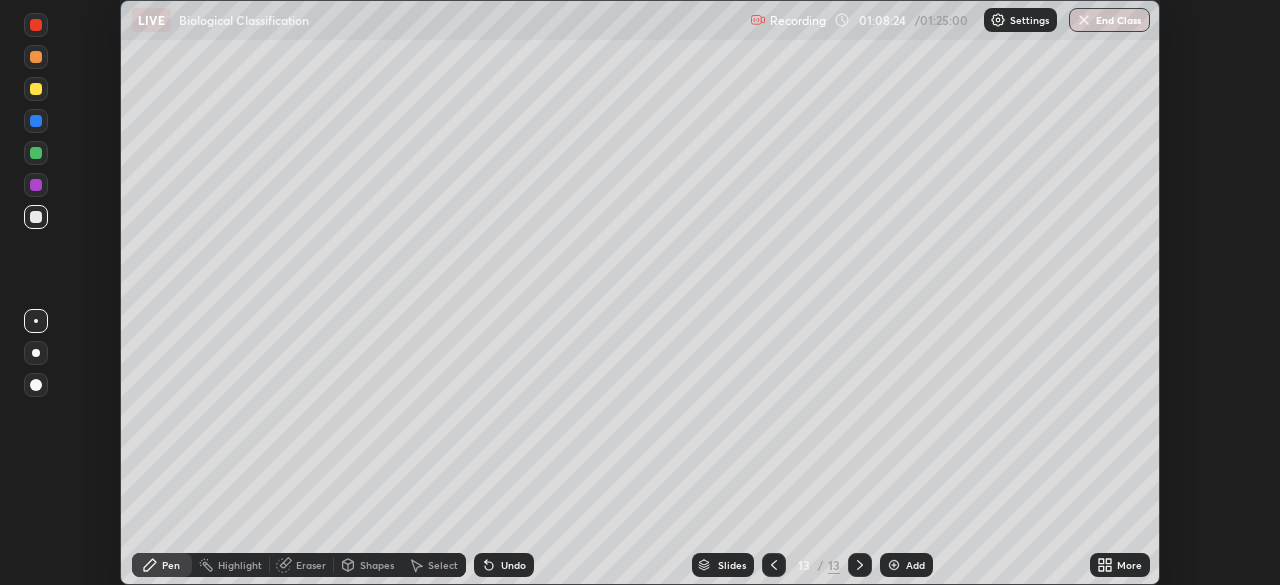 click on "Eraser" at bounding box center (311, 565) 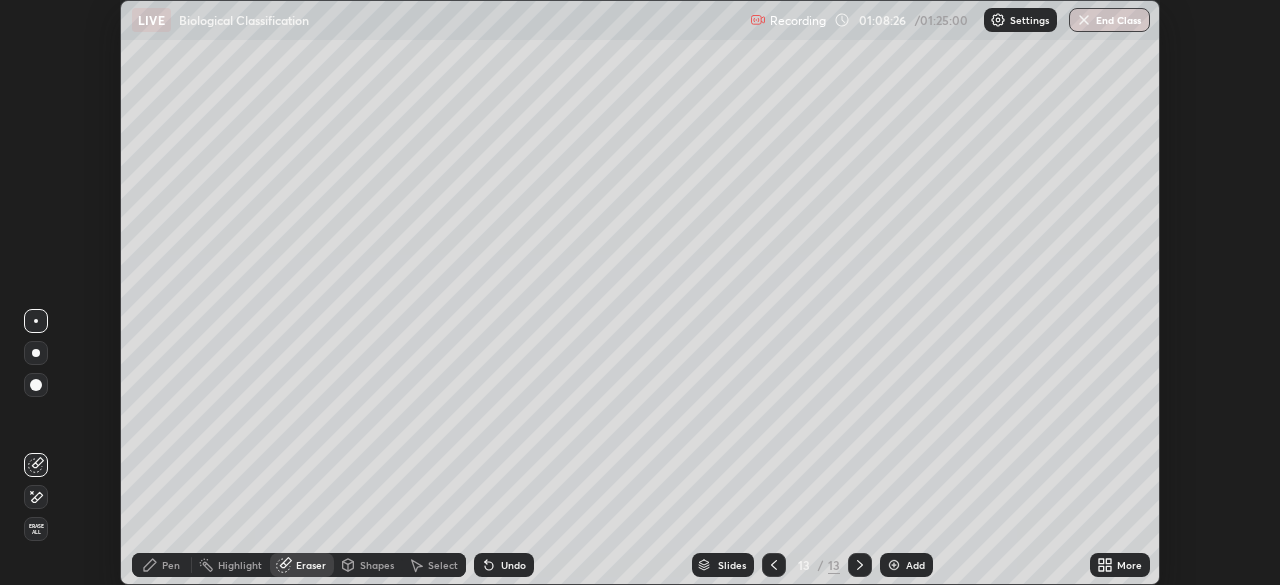 click on "Pen" at bounding box center (162, 565) 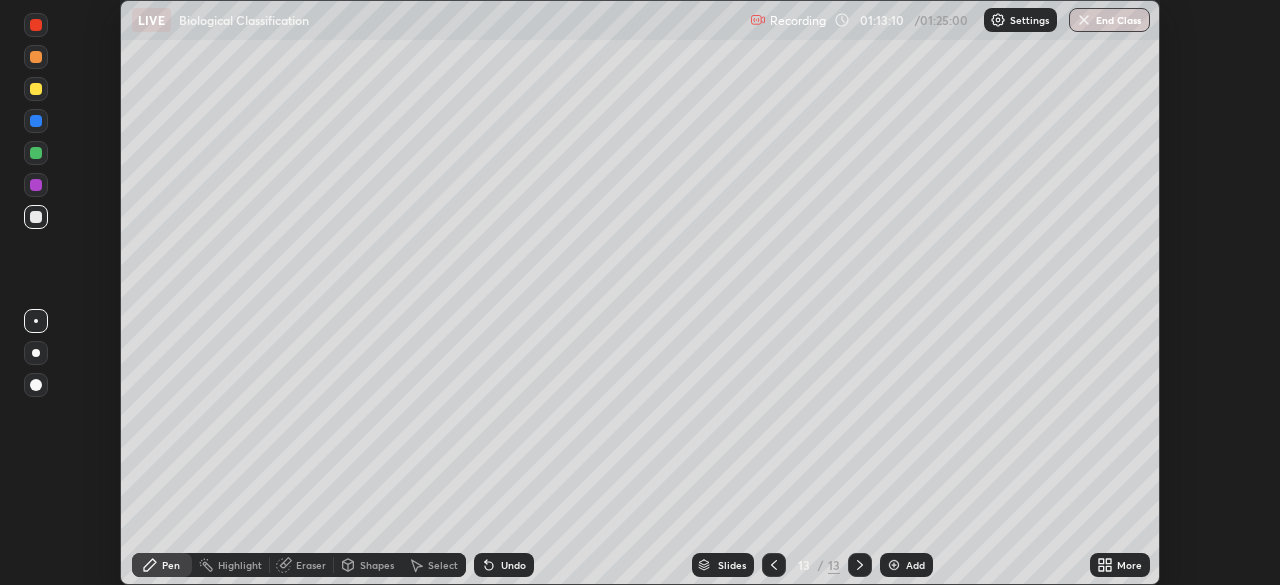 click at bounding box center (894, 565) 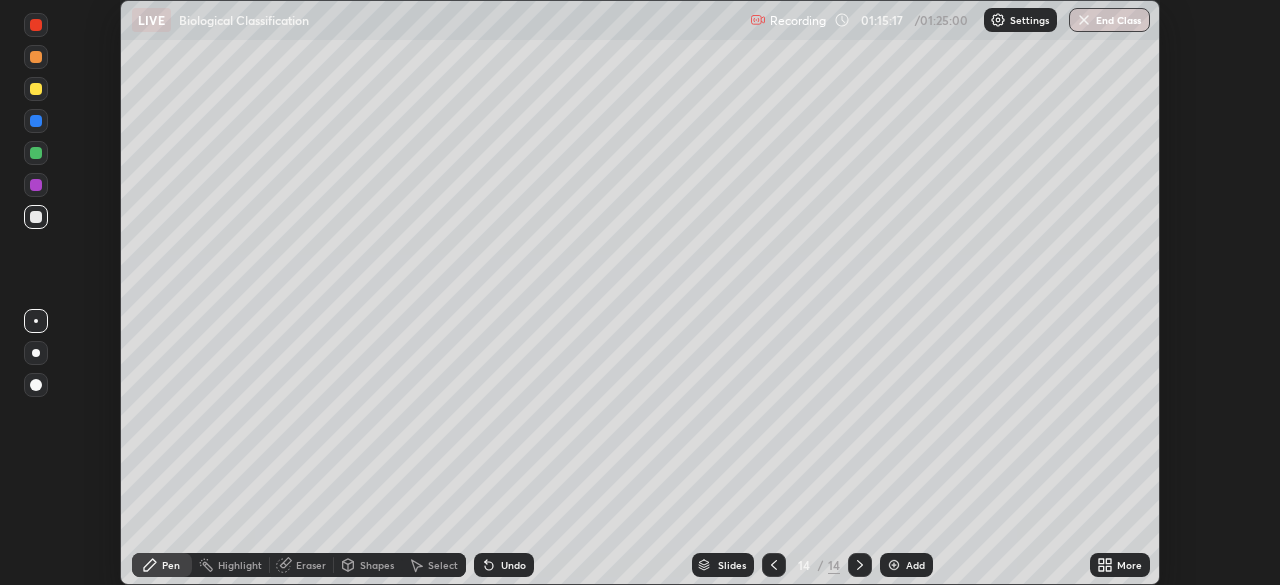click at bounding box center (1084, 20) 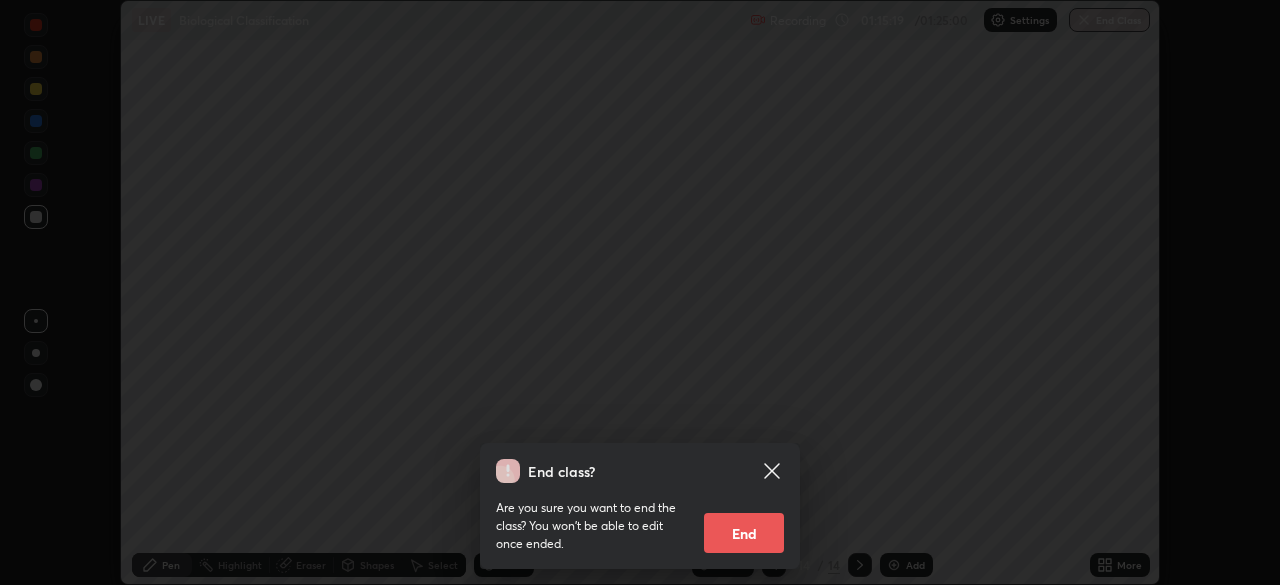 click on "End" at bounding box center [744, 533] 